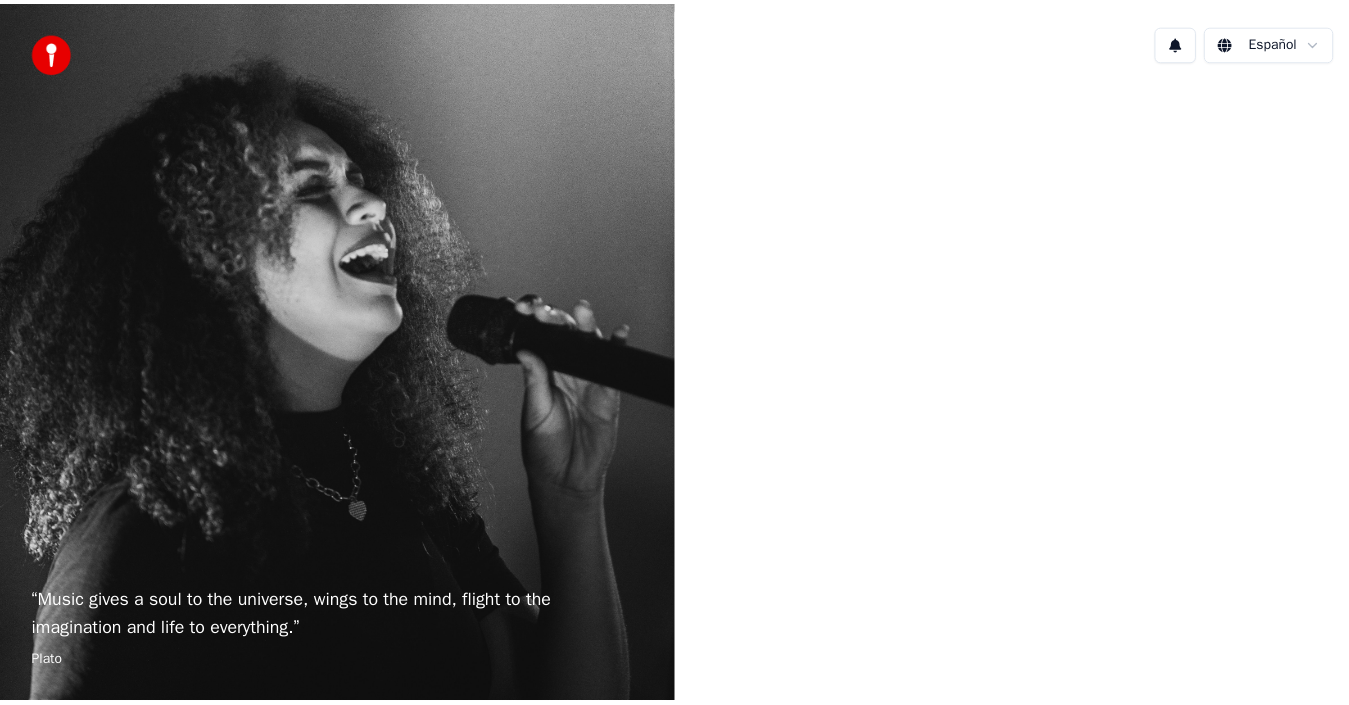 scroll, scrollTop: 0, scrollLeft: 0, axis: both 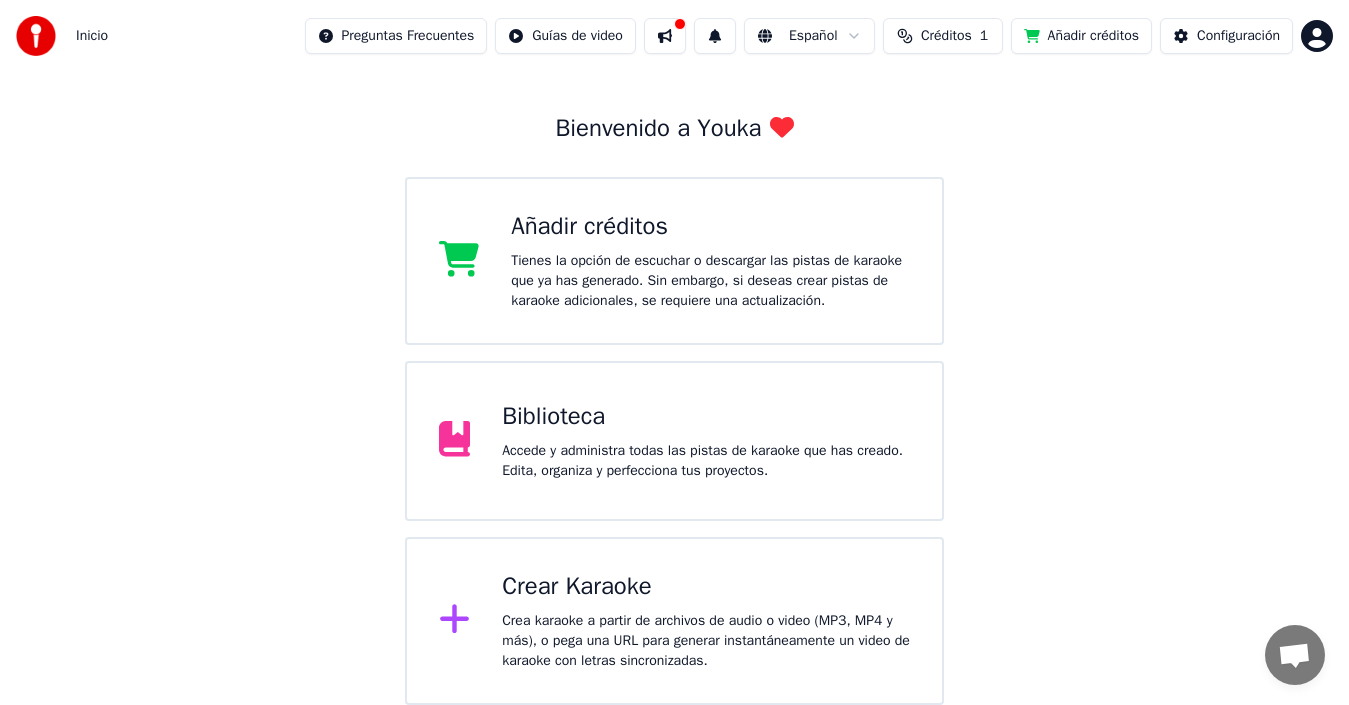 click on "Crea karaoke a partir de archivos de audio o video (MP3, MP4 y más), o pega una URL para generar instantáneamente un video de karaoke con letras sincronizadas." at bounding box center [706, 641] 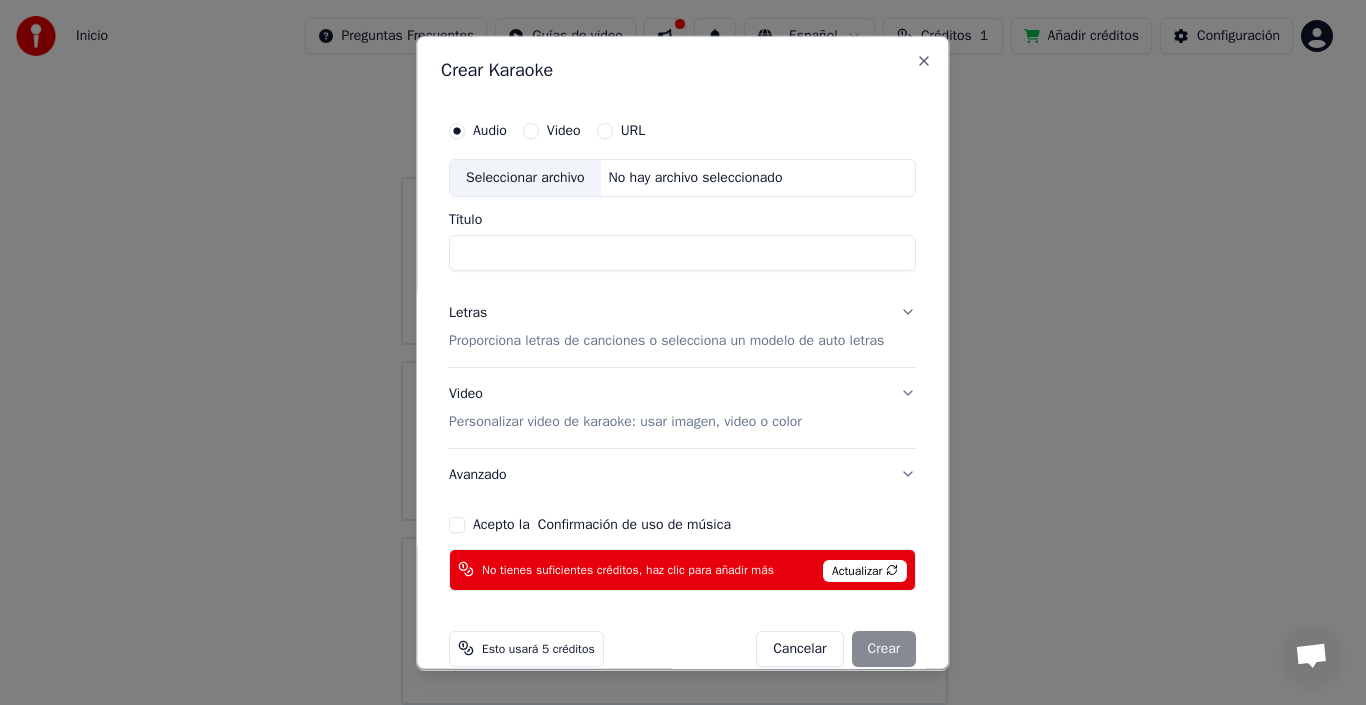 drag, startPoint x: 852, startPoint y: 54, endPoint x: 815, endPoint y: 107, distance: 64.63745 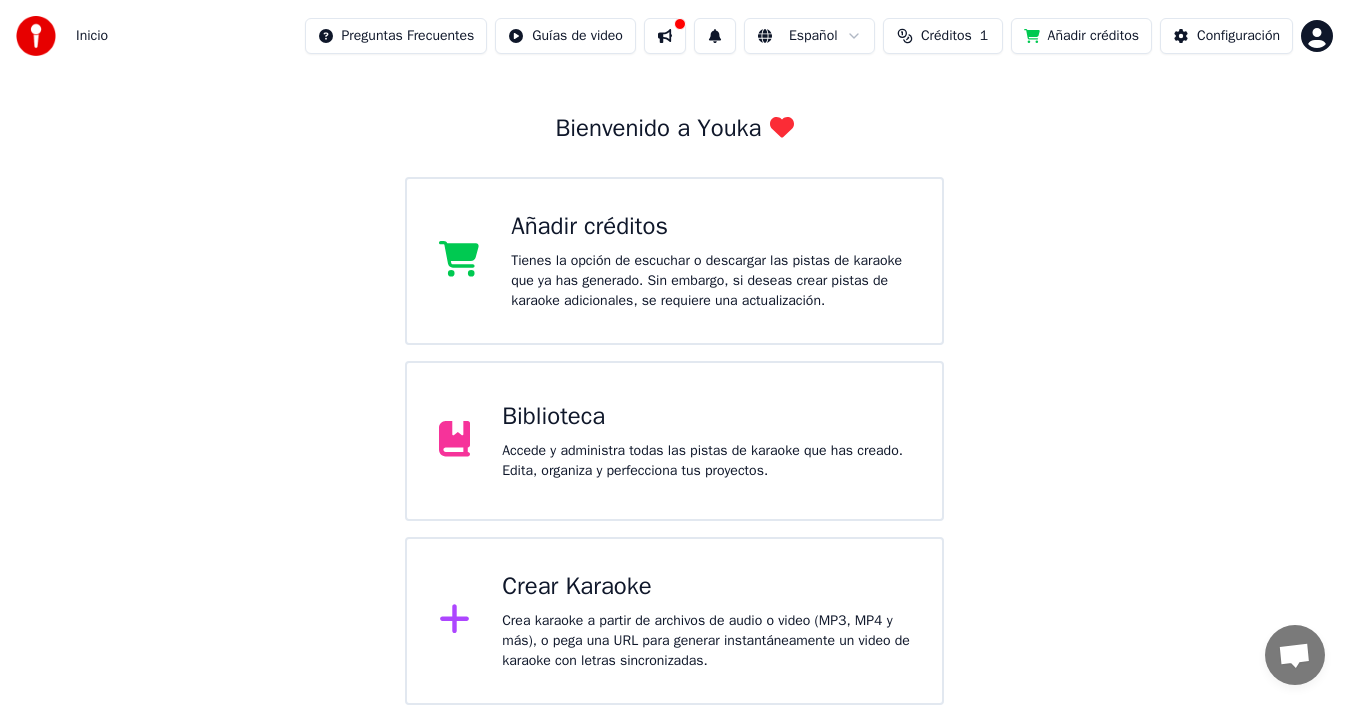click on "Añadir créditos" at bounding box center (710, 227) 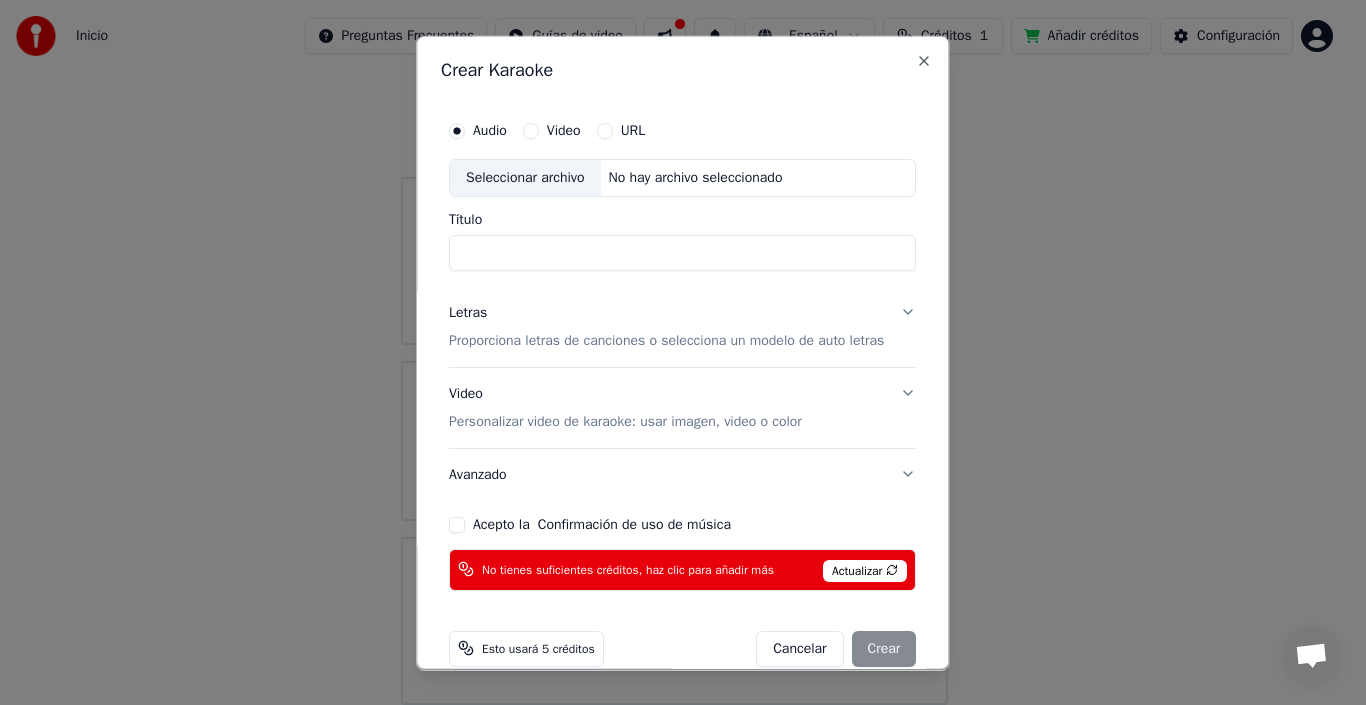 click on "Título" at bounding box center (682, 252) 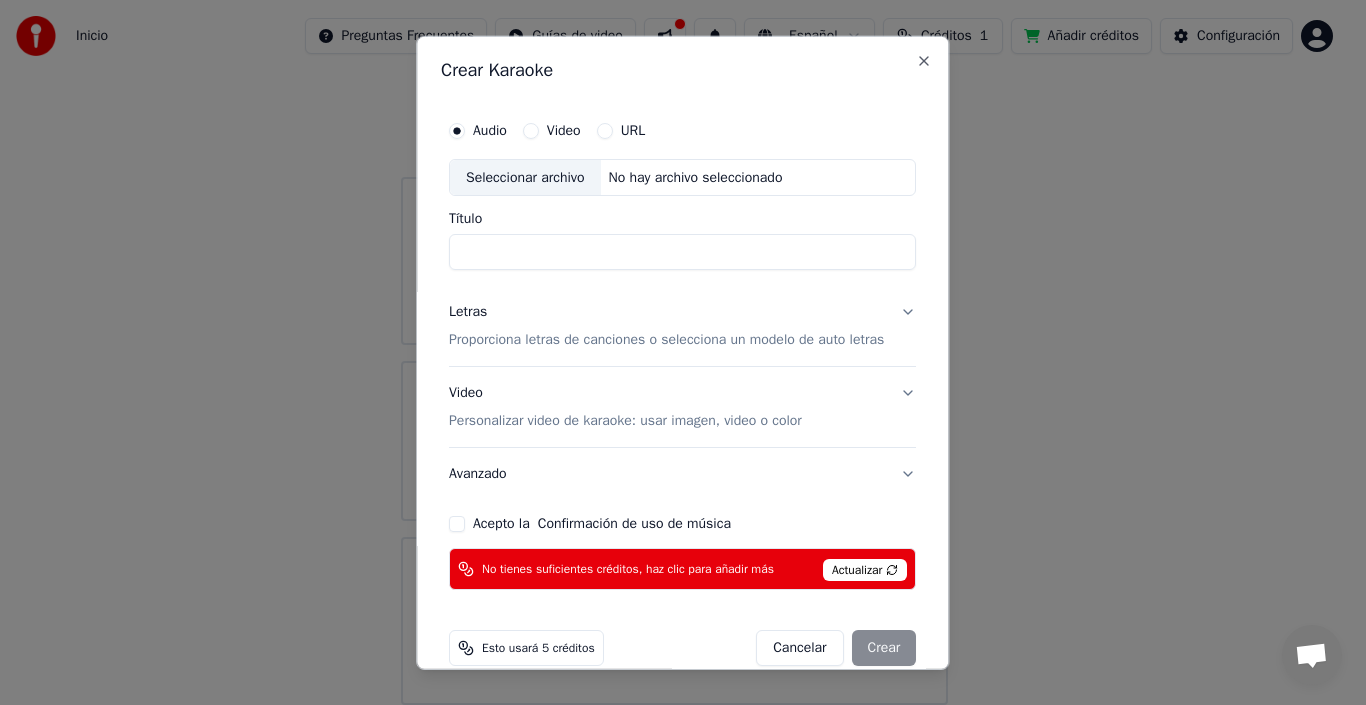 click on "Audio" at bounding box center [490, 130] 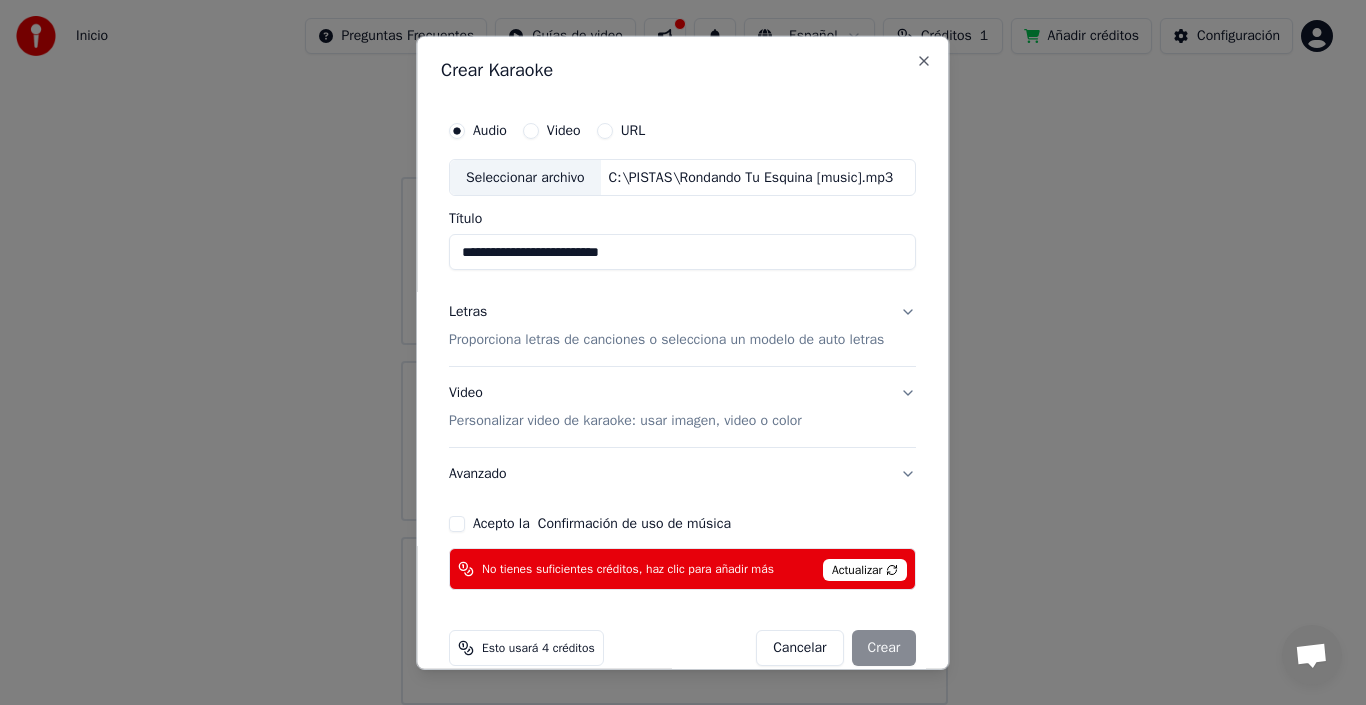 click on "**********" at bounding box center (682, 252) 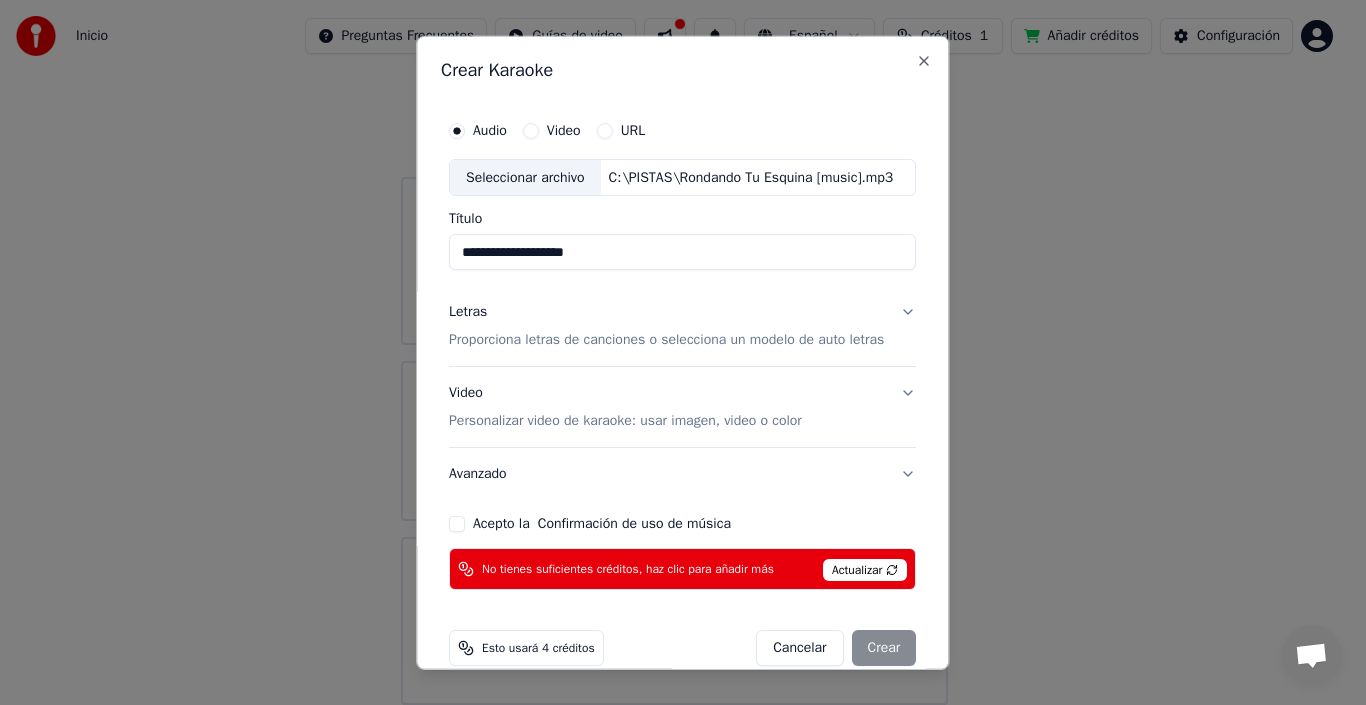 scroll, scrollTop: 29, scrollLeft: 0, axis: vertical 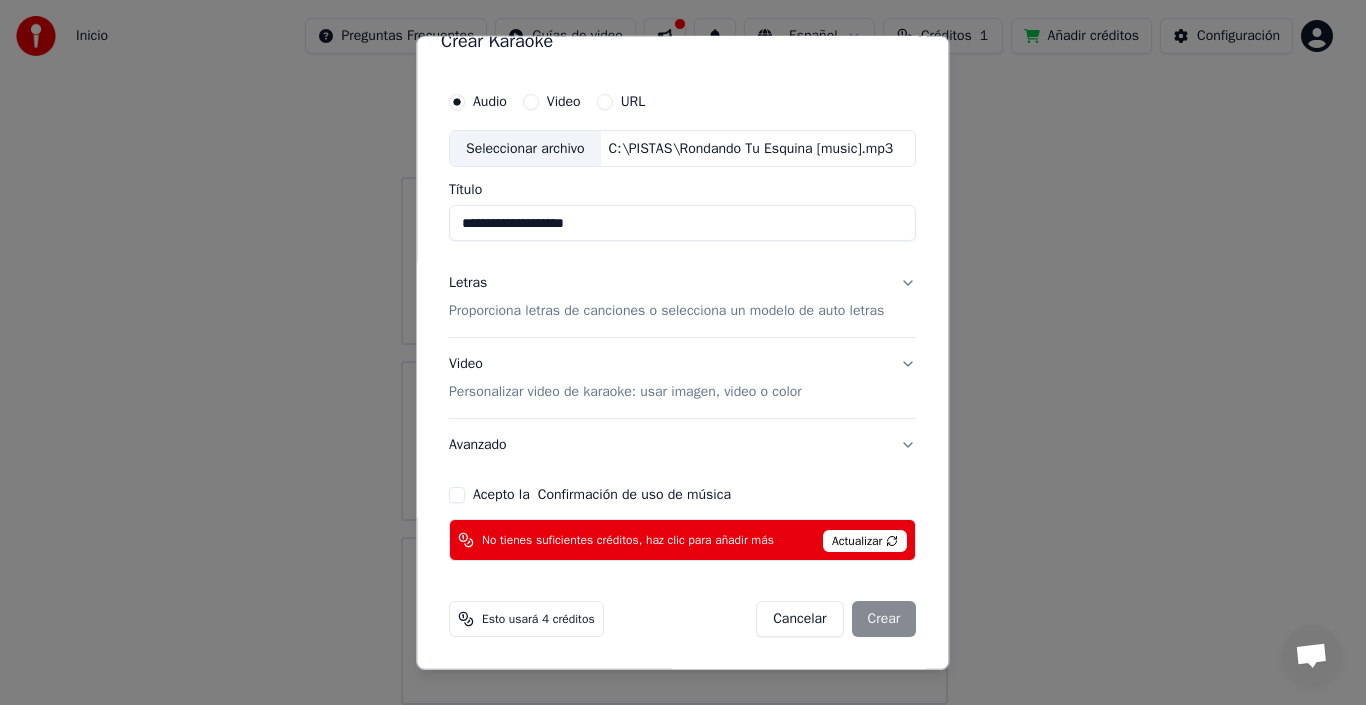 type on "**********" 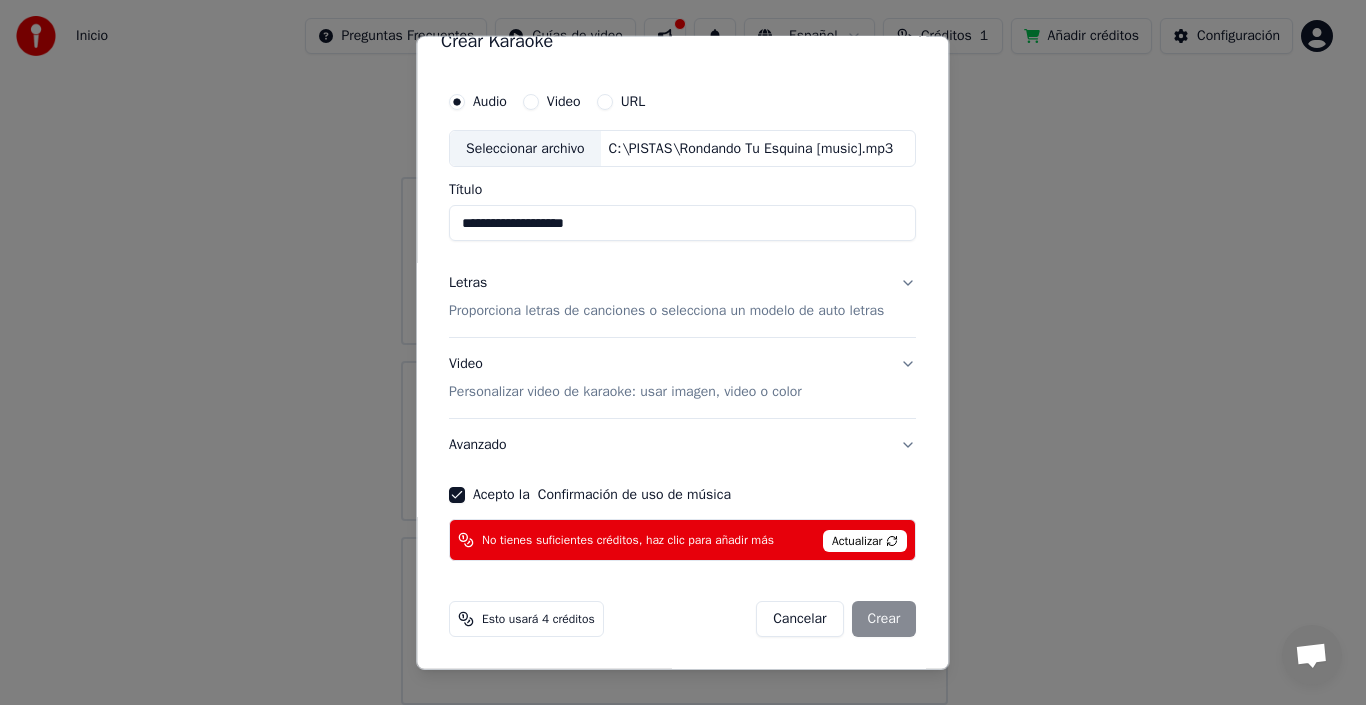 click on "Cancelar Crear" at bounding box center [837, 619] 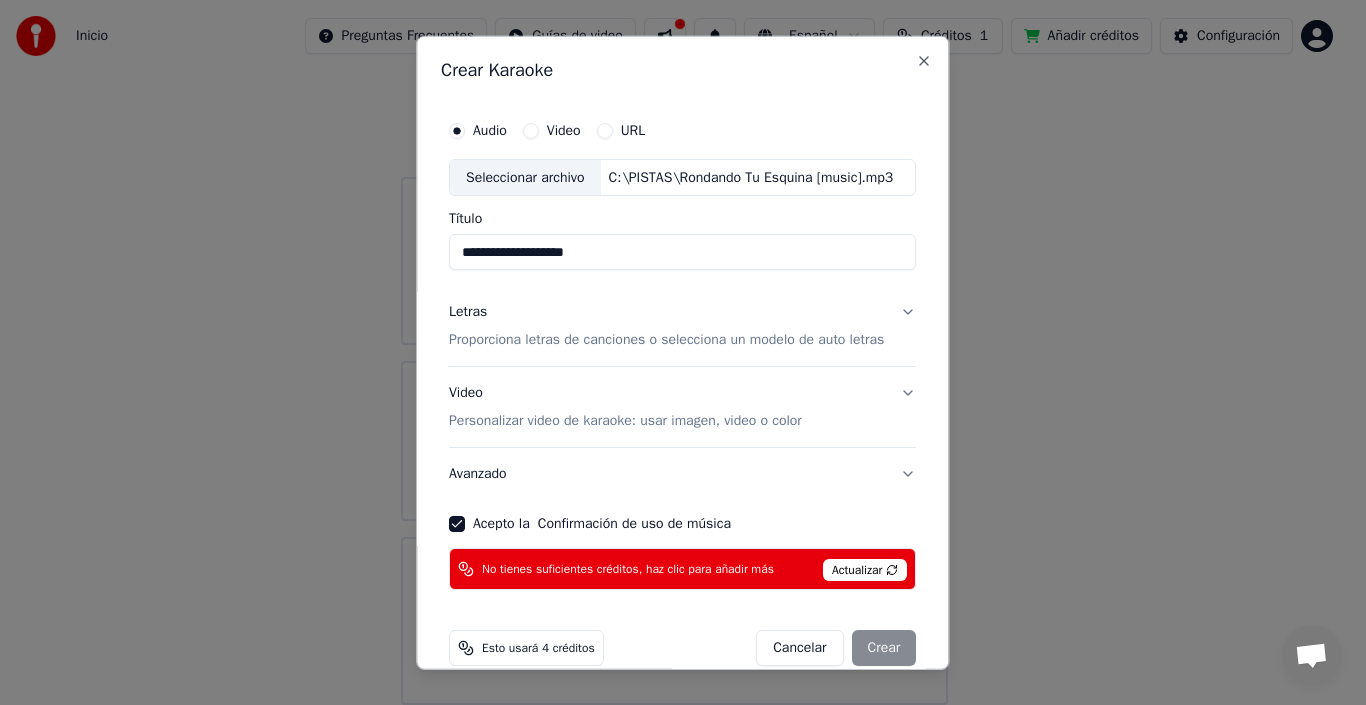 scroll, scrollTop: 29, scrollLeft: 0, axis: vertical 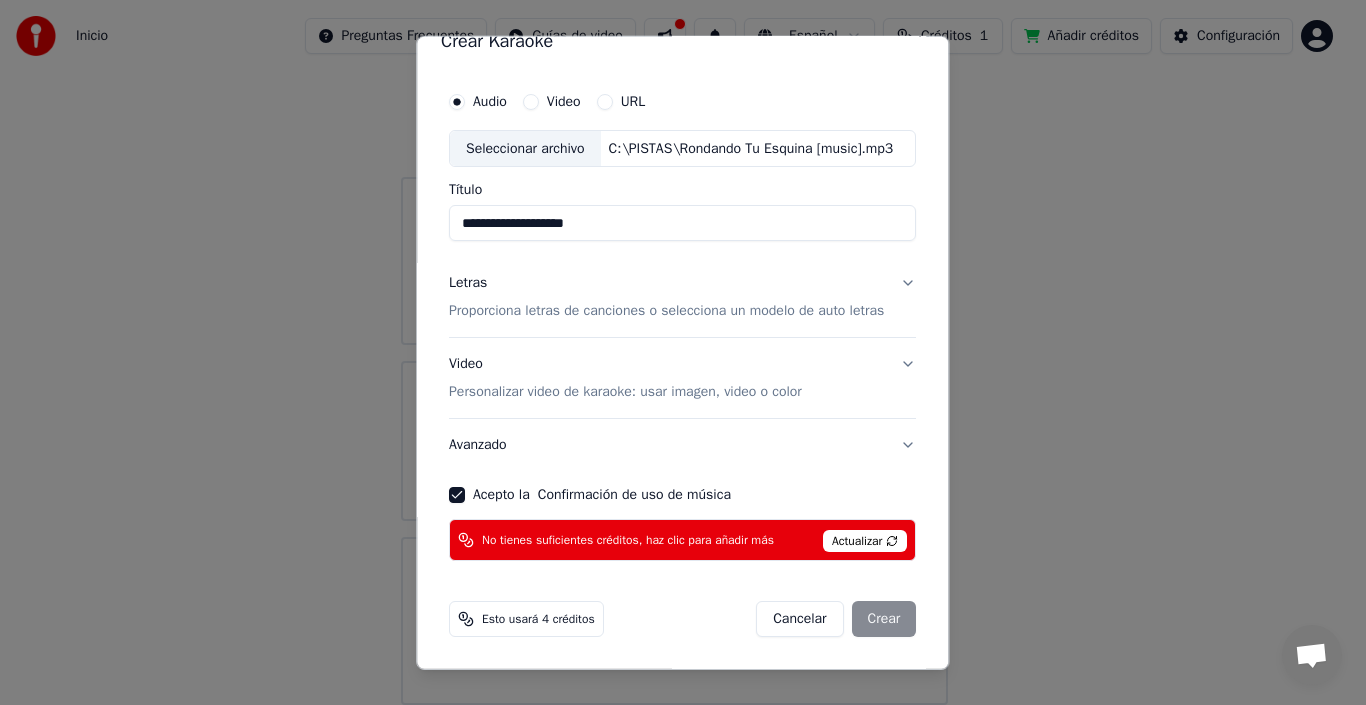 click on "Actualizar" at bounding box center (865, 541) 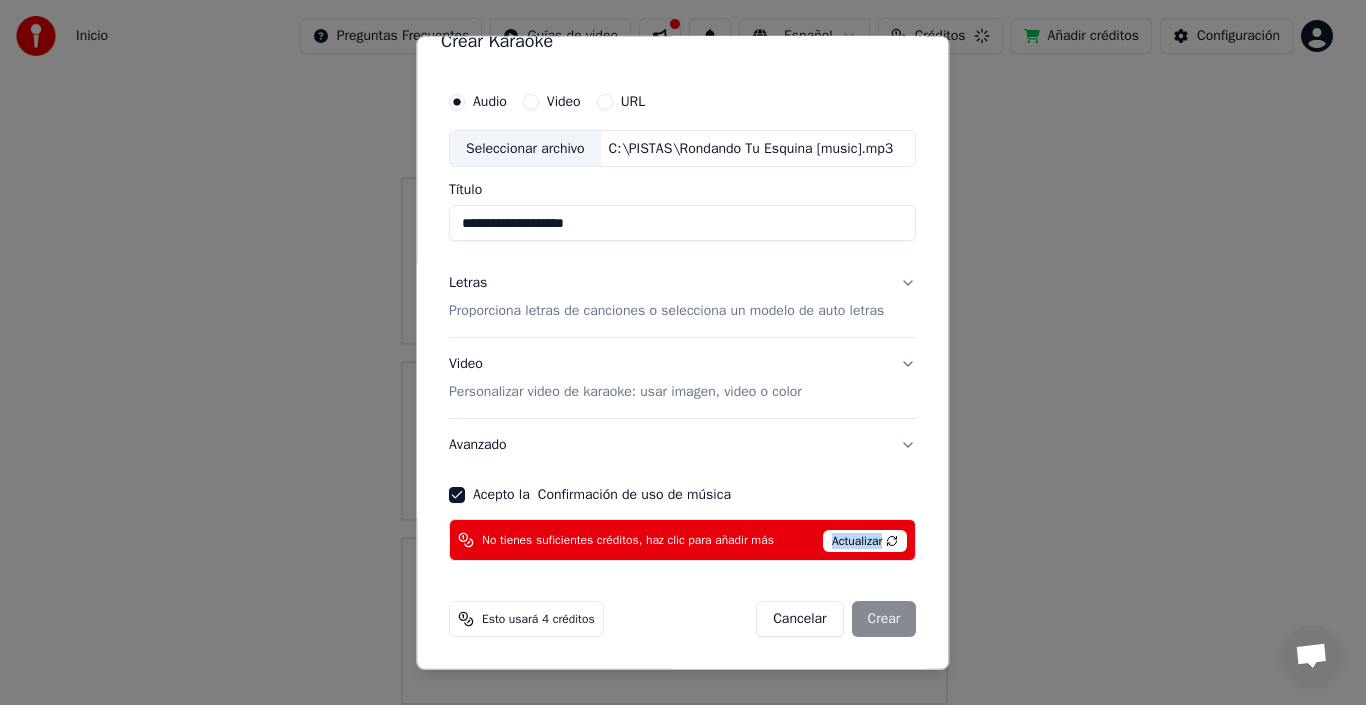 click on "Actualizar" at bounding box center [865, 541] 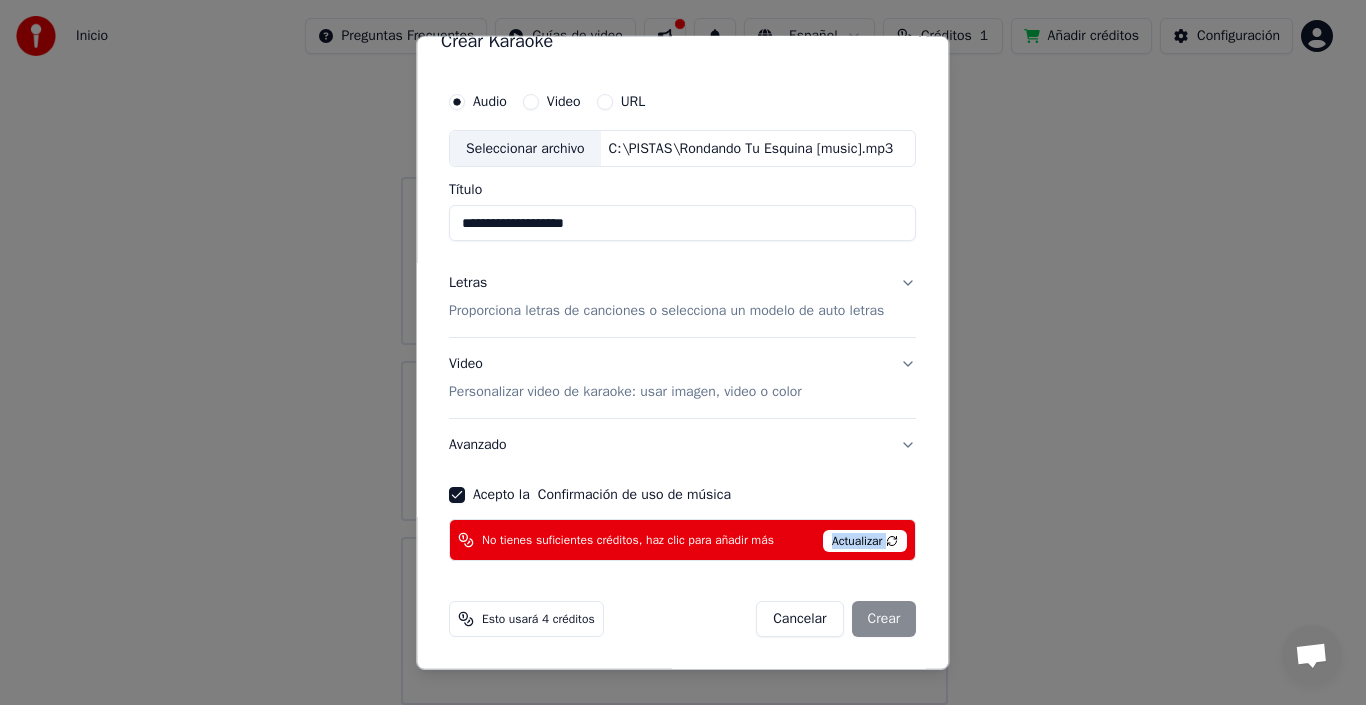 click on "Actualizar" at bounding box center [865, 541] 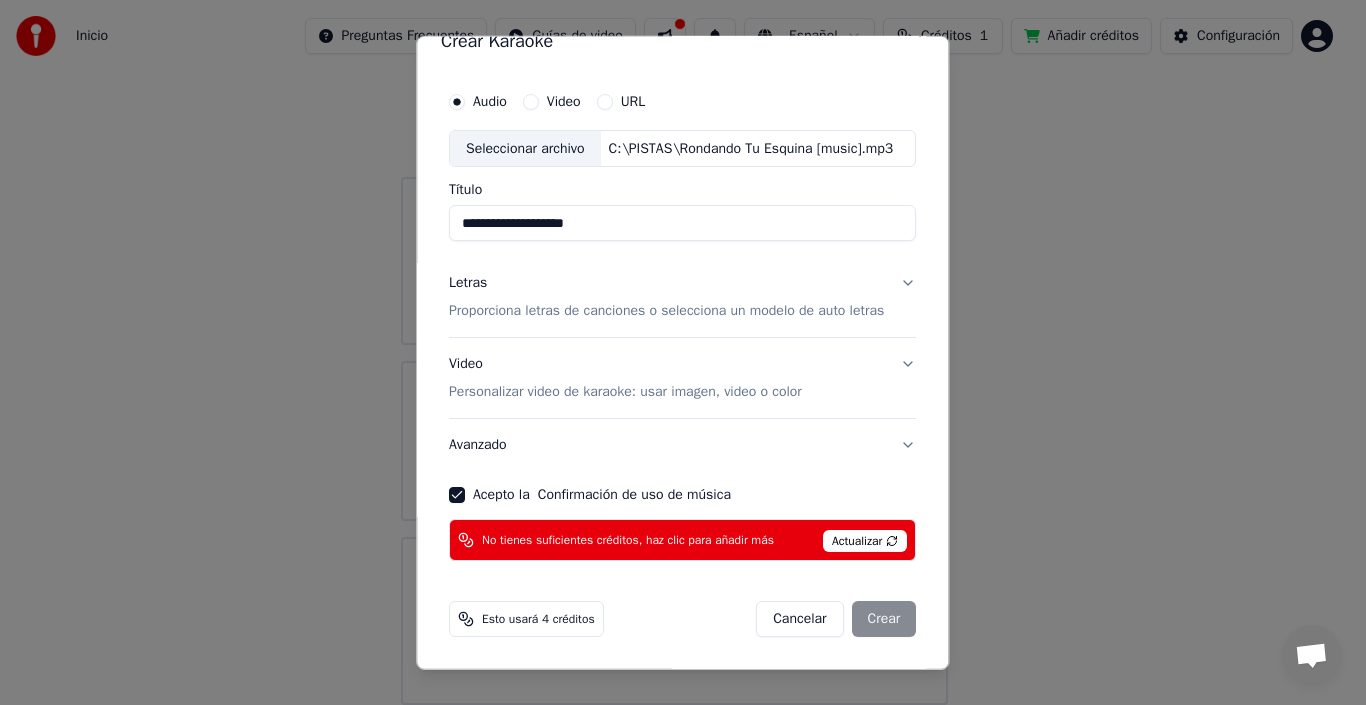 click on "Actualizar" at bounding box center (865, 541) 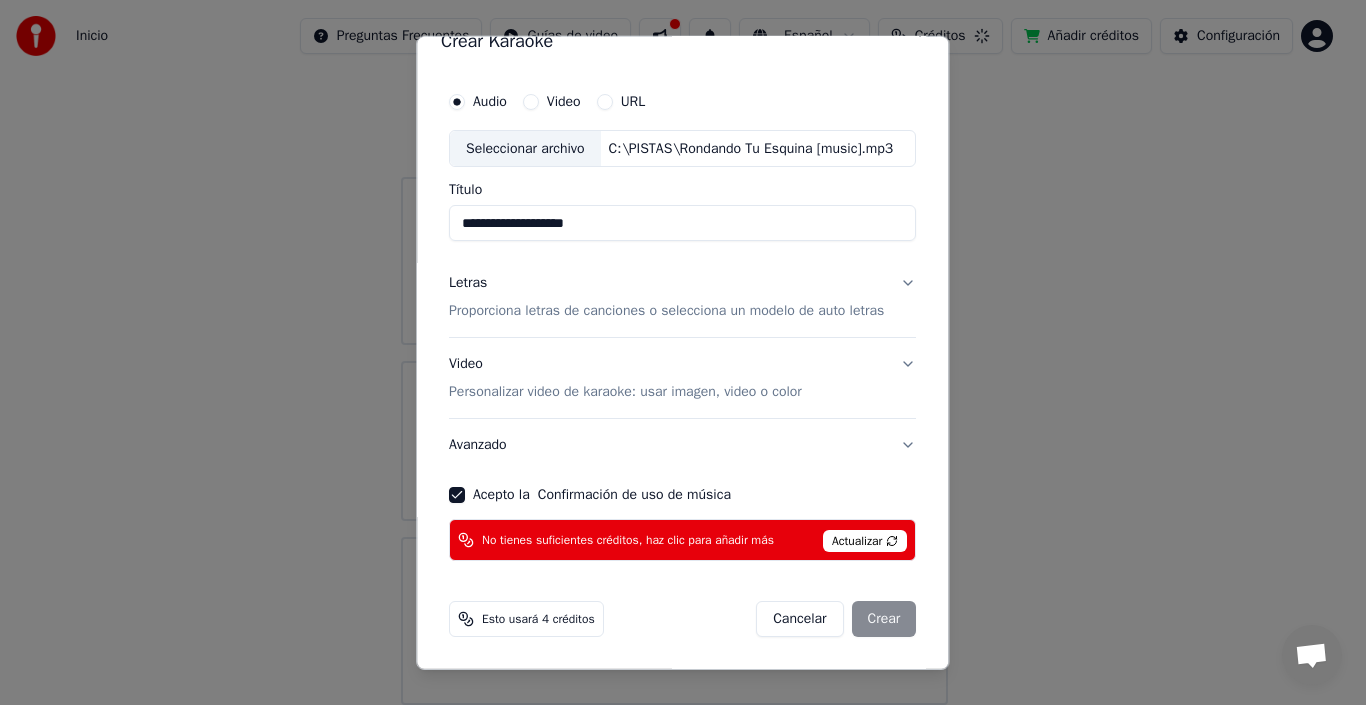 click on "Actualizar" at bounding box center [865, 541] 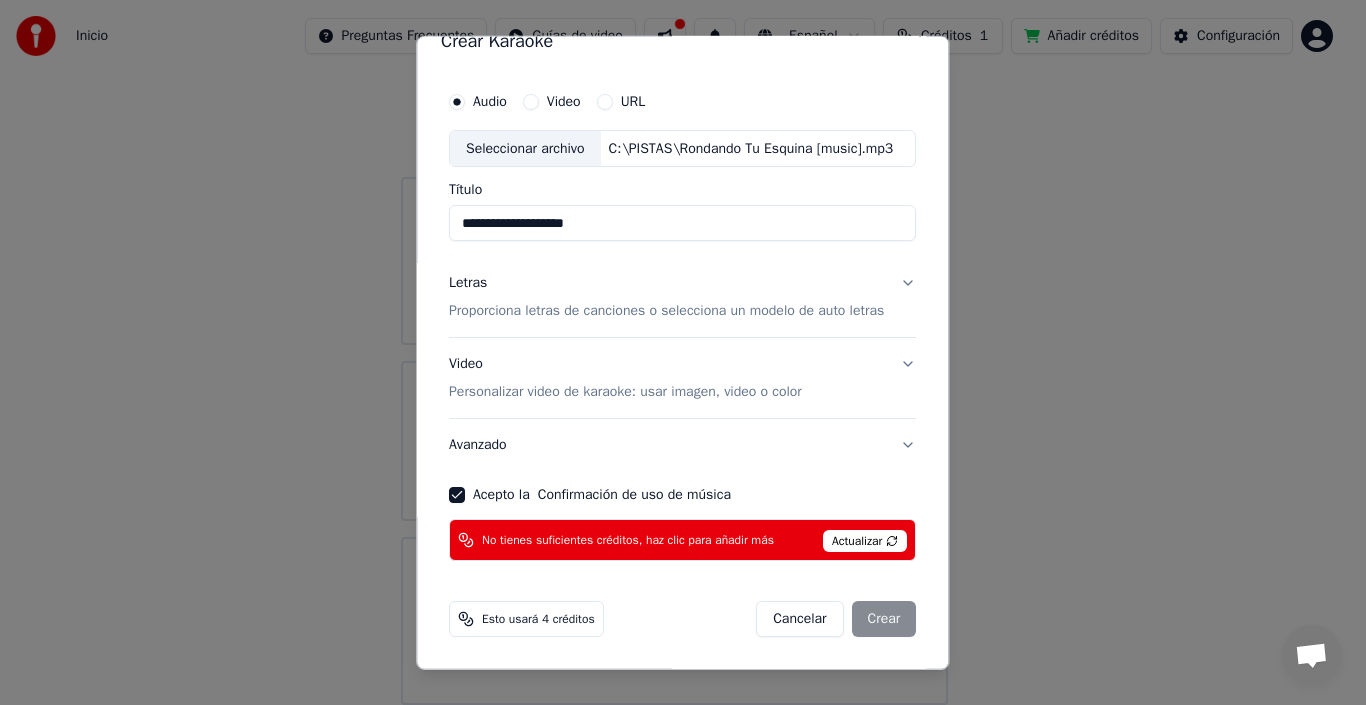 click on "Actualizar" at bounding box center (865, 541) 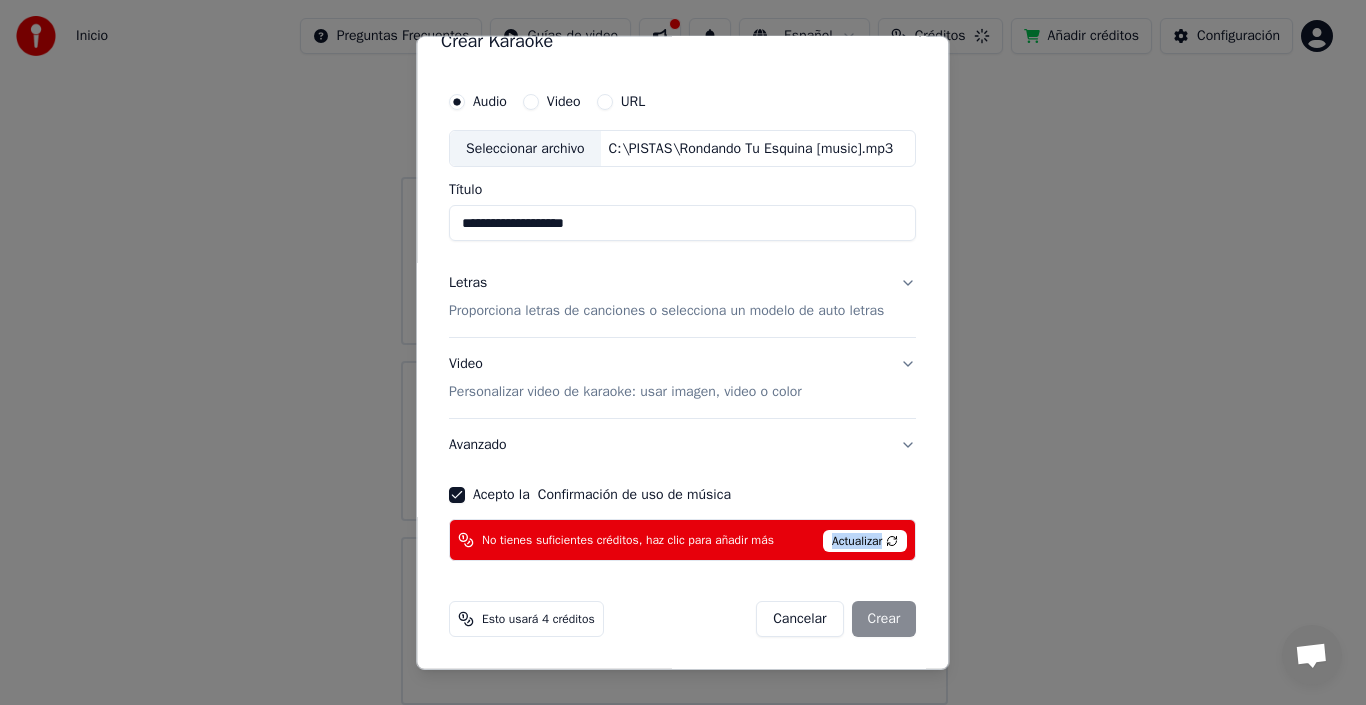 click on "Actualizar" at bounding box center (865, 541) 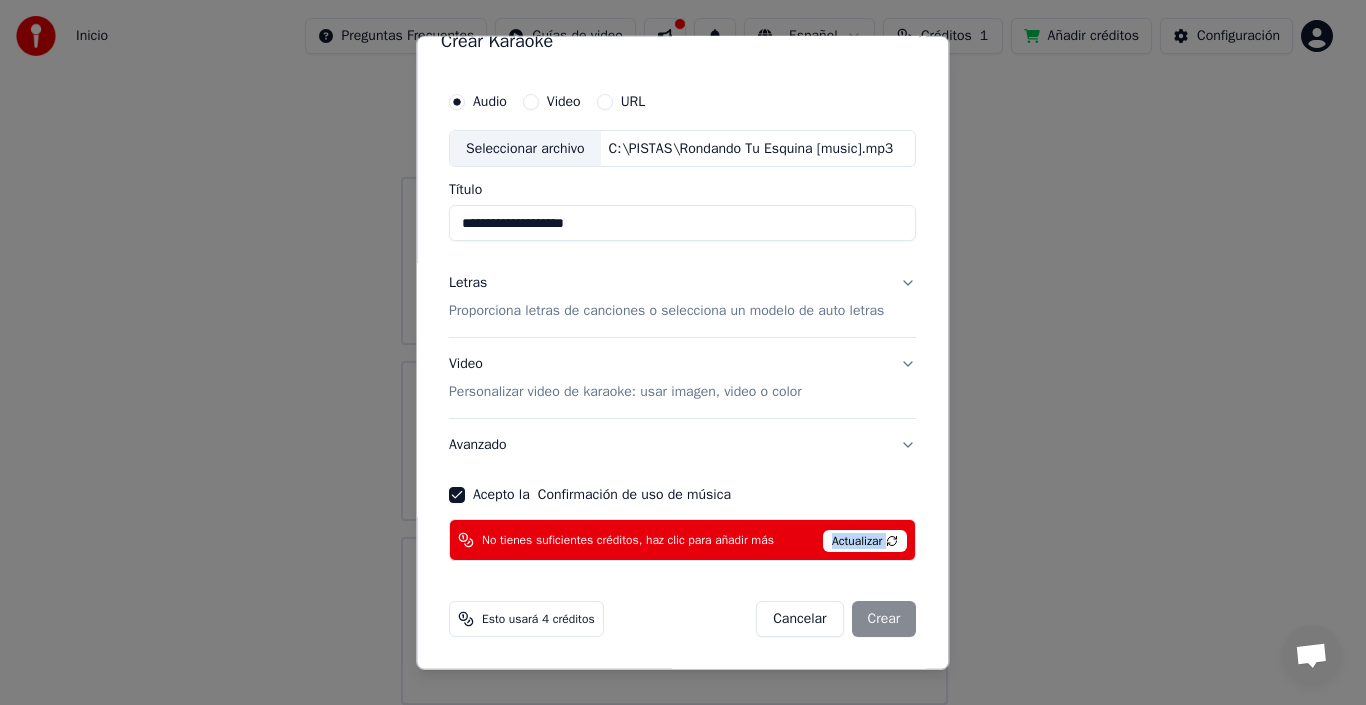 click on "Actualizar" at bounding box center [865, 541] 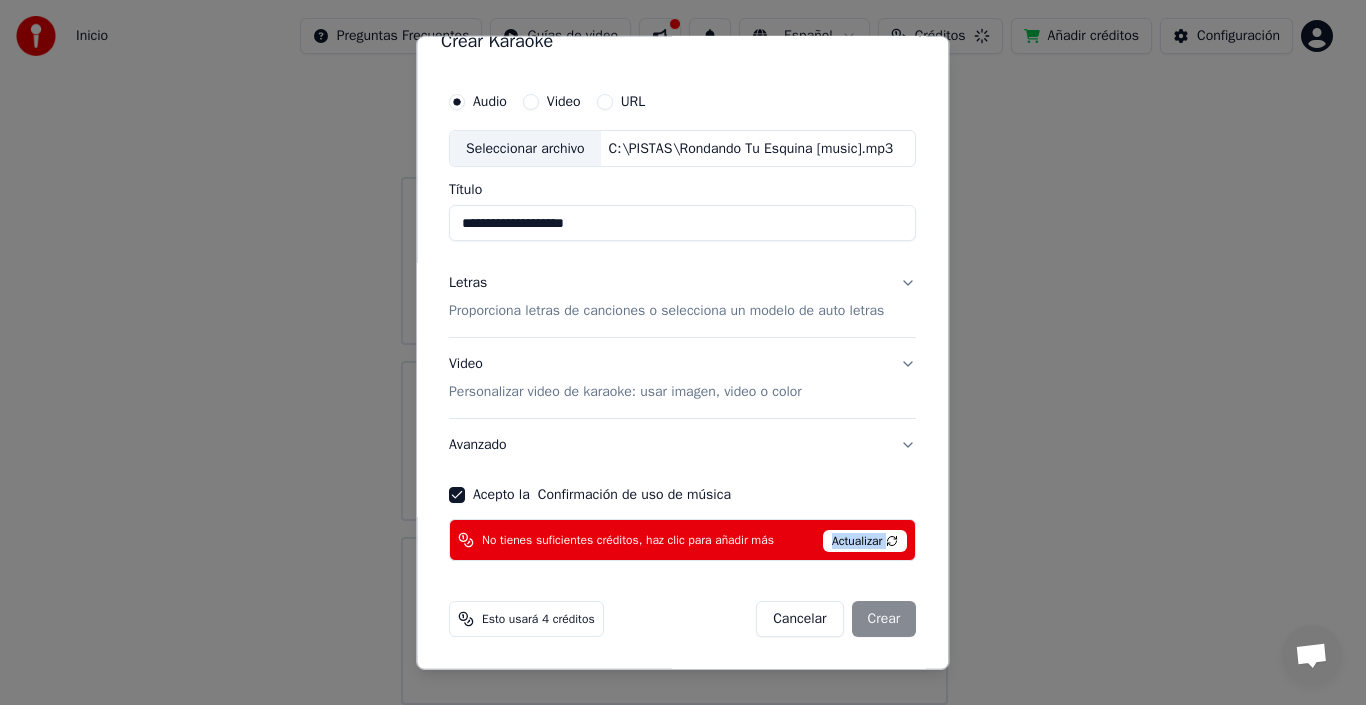 click on "Actualizar" at bounding box center [865, 541] 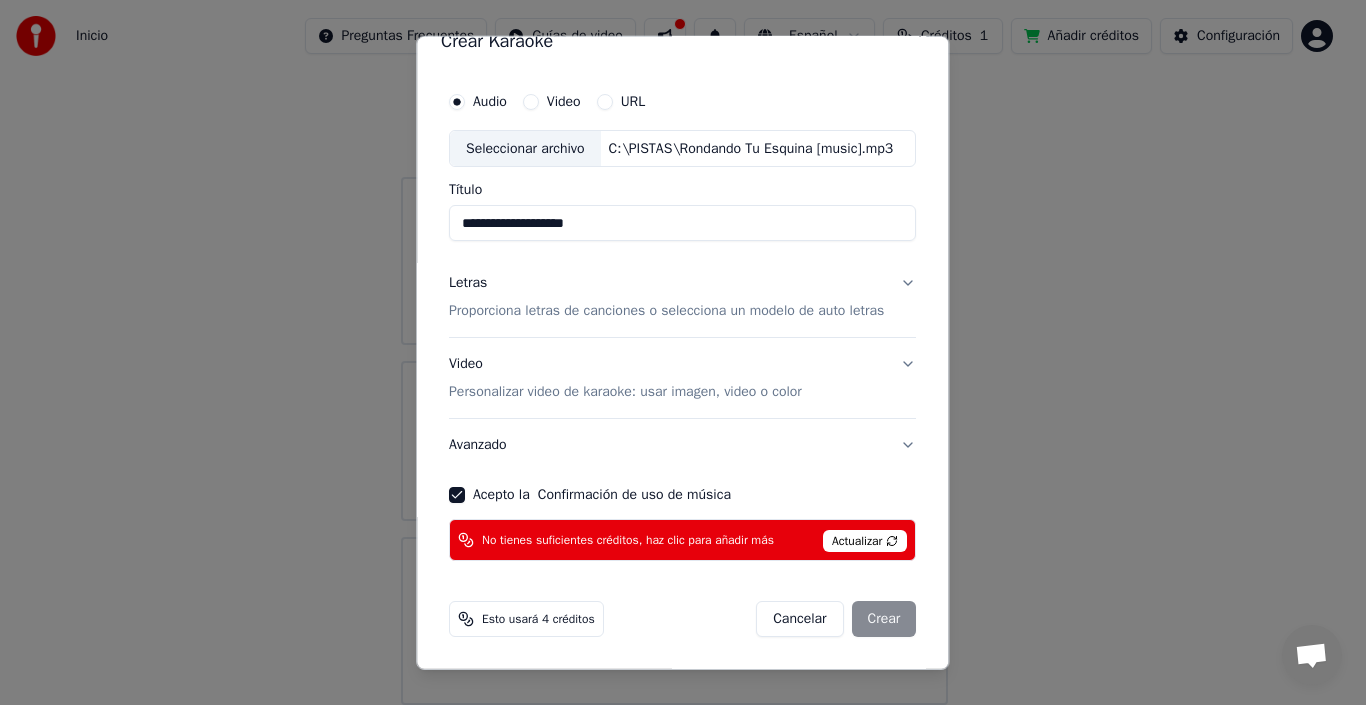 click on "Cancelar Crear" at bounding box center (837, 619) 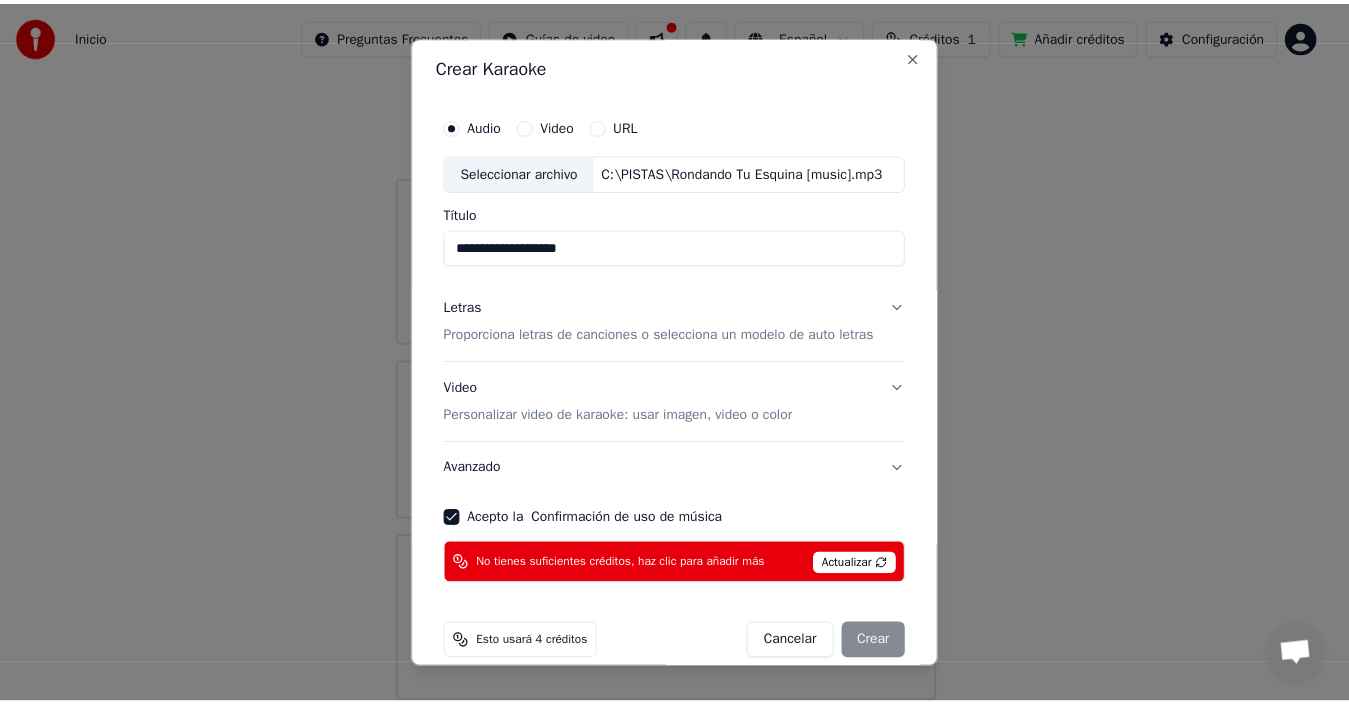 scroll, scrollTop: 0, scrollLeft: 0, axis: both 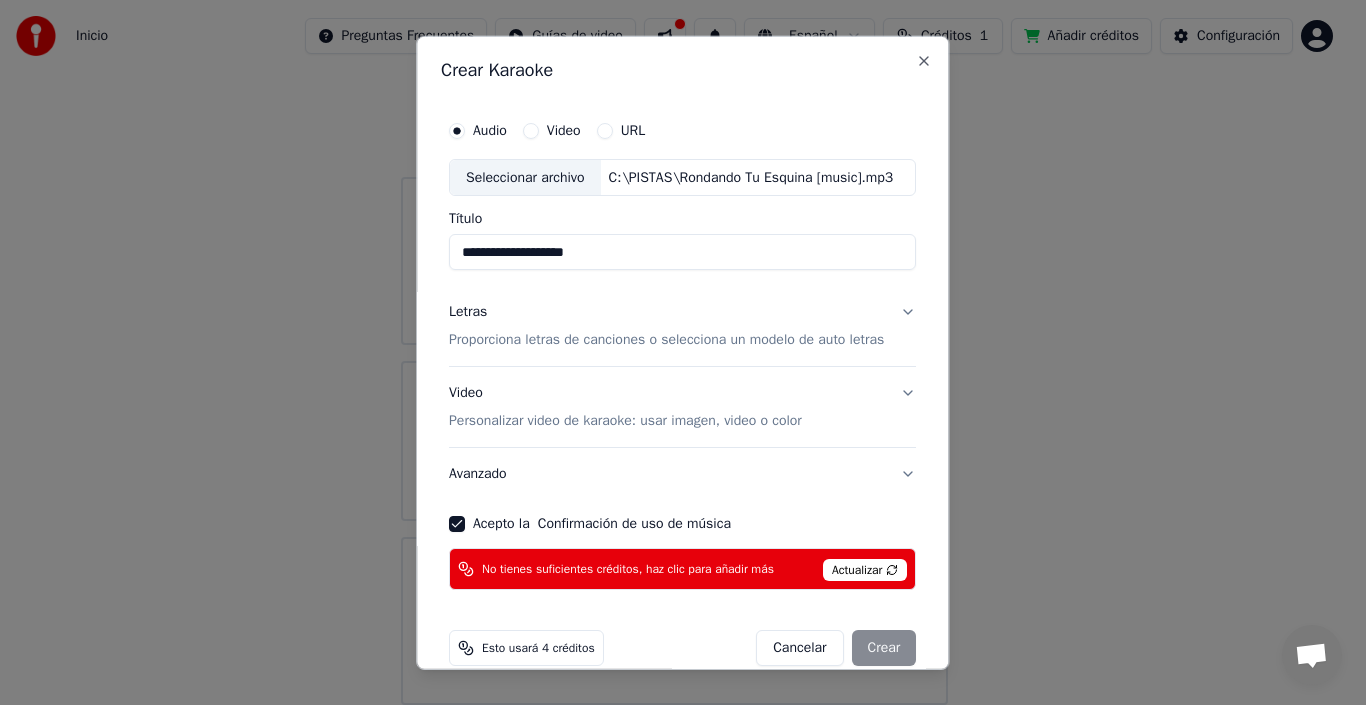 click on "Actualizar" at bounding box center [865, 570] 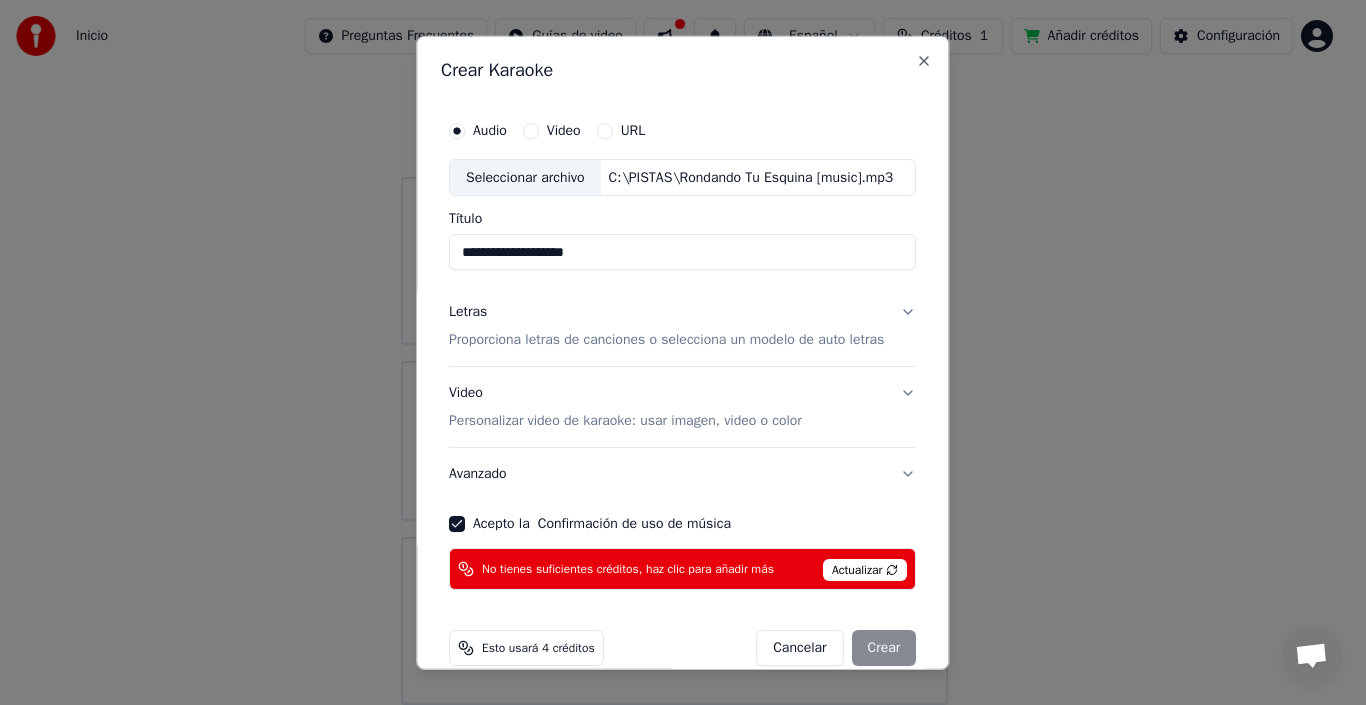 click on "Actualizar" at bounding box center (865, 570) 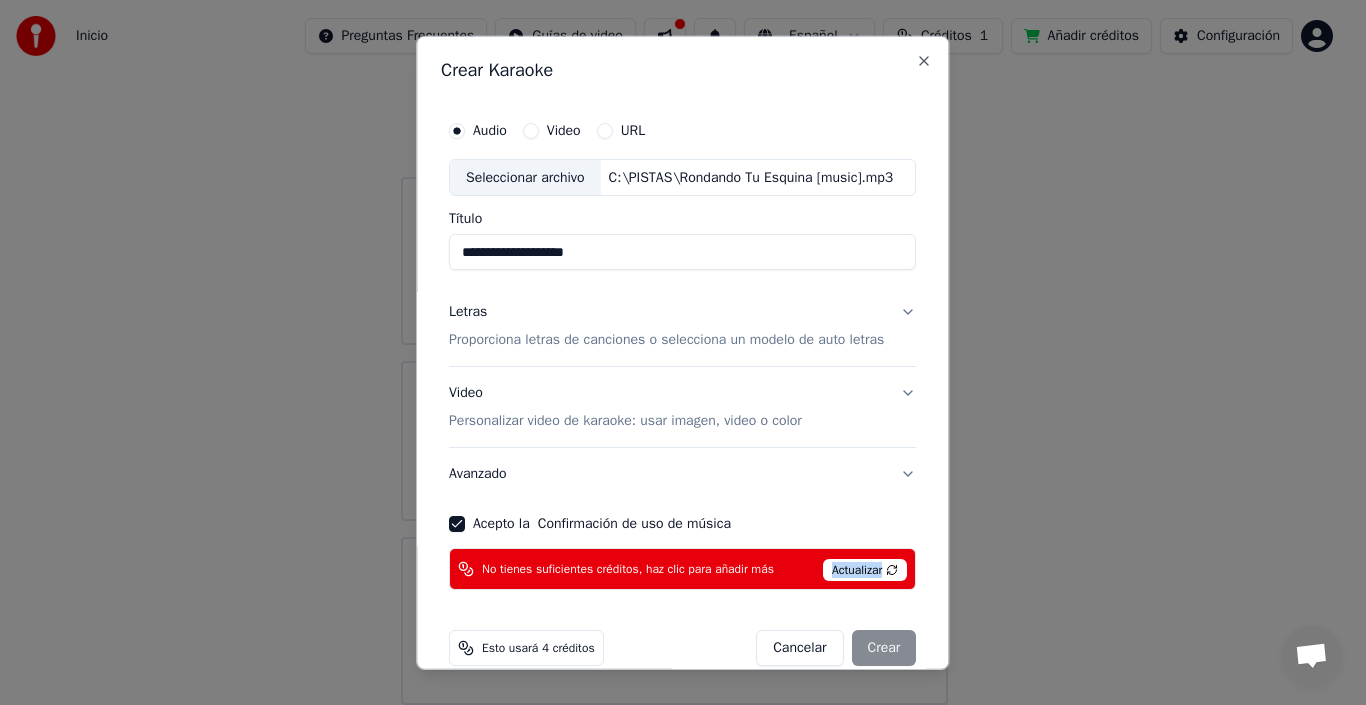 click on "Actualizar" at bounding box center [865, 570] 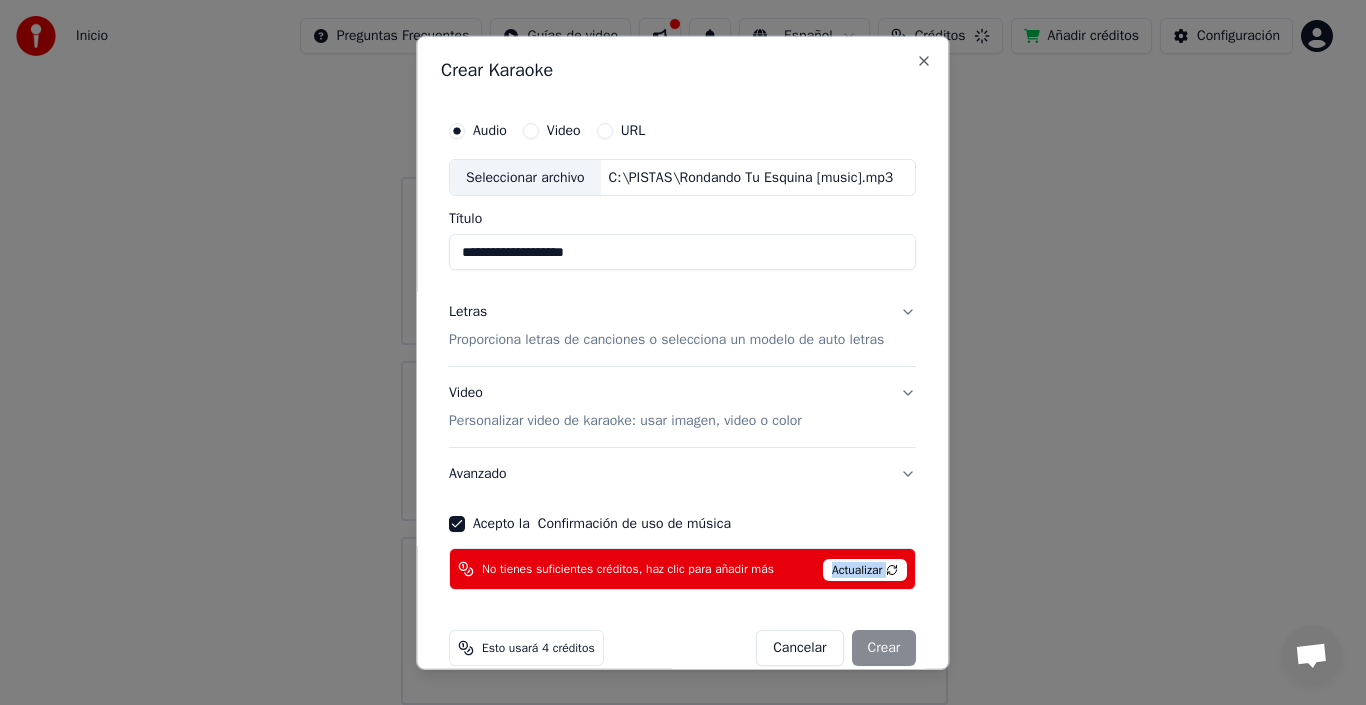 click on "Actualizar" at bounding box center [865, 570] 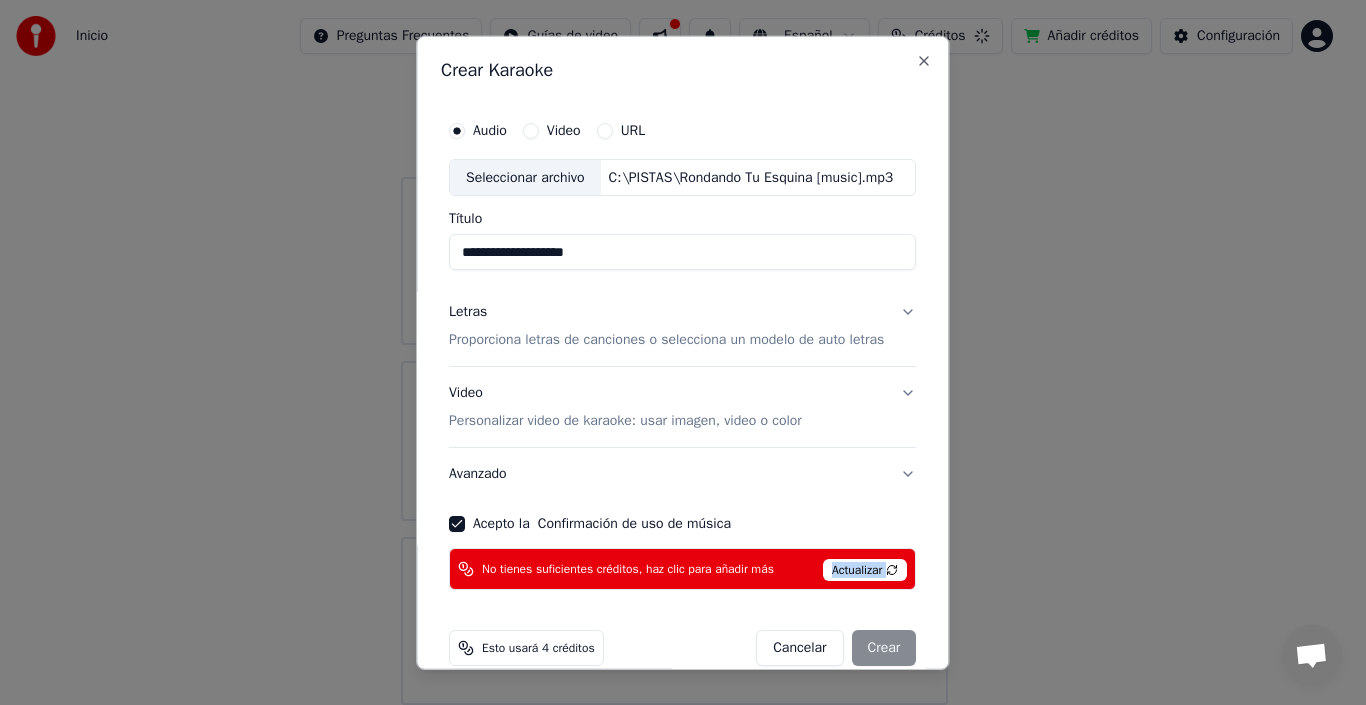 click on "Actualizar" at bounding box center (865, 570) 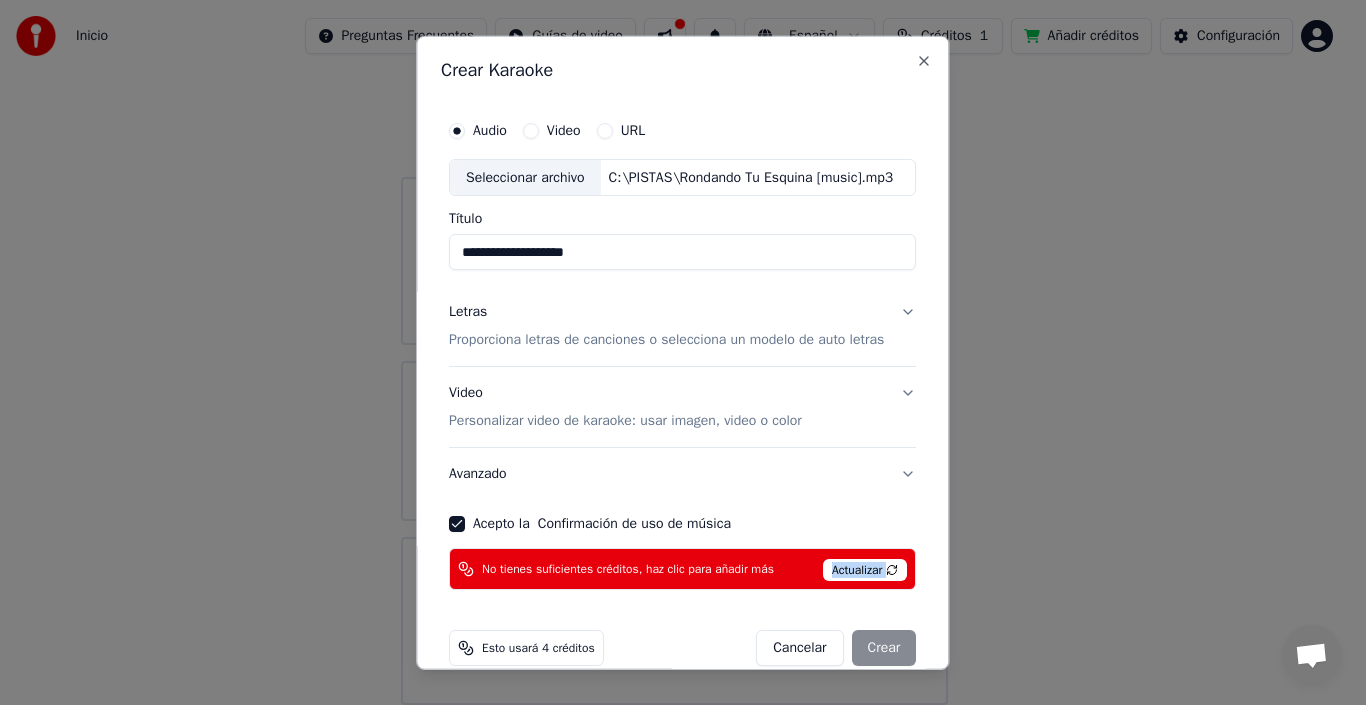 click on "Actualizar" at bounding box center (865, 570) 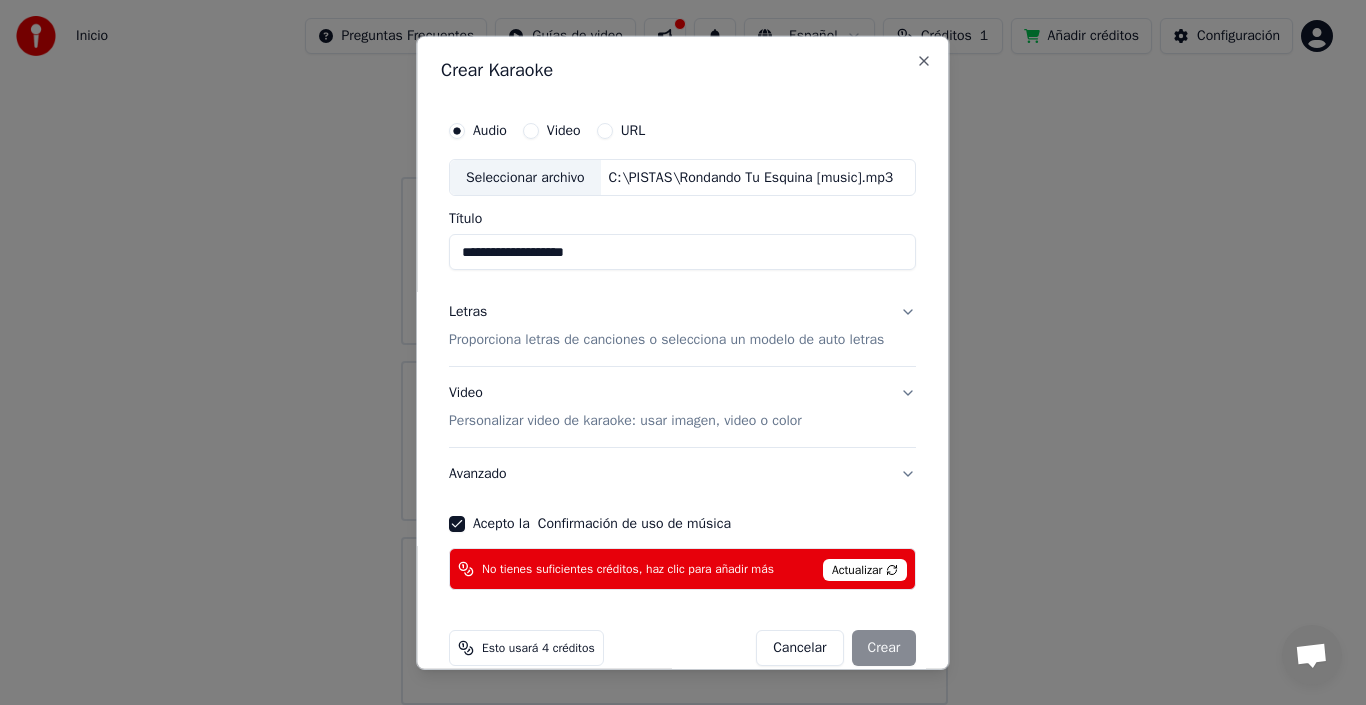 click on "Actualizar" at bounding box center (865, 570) 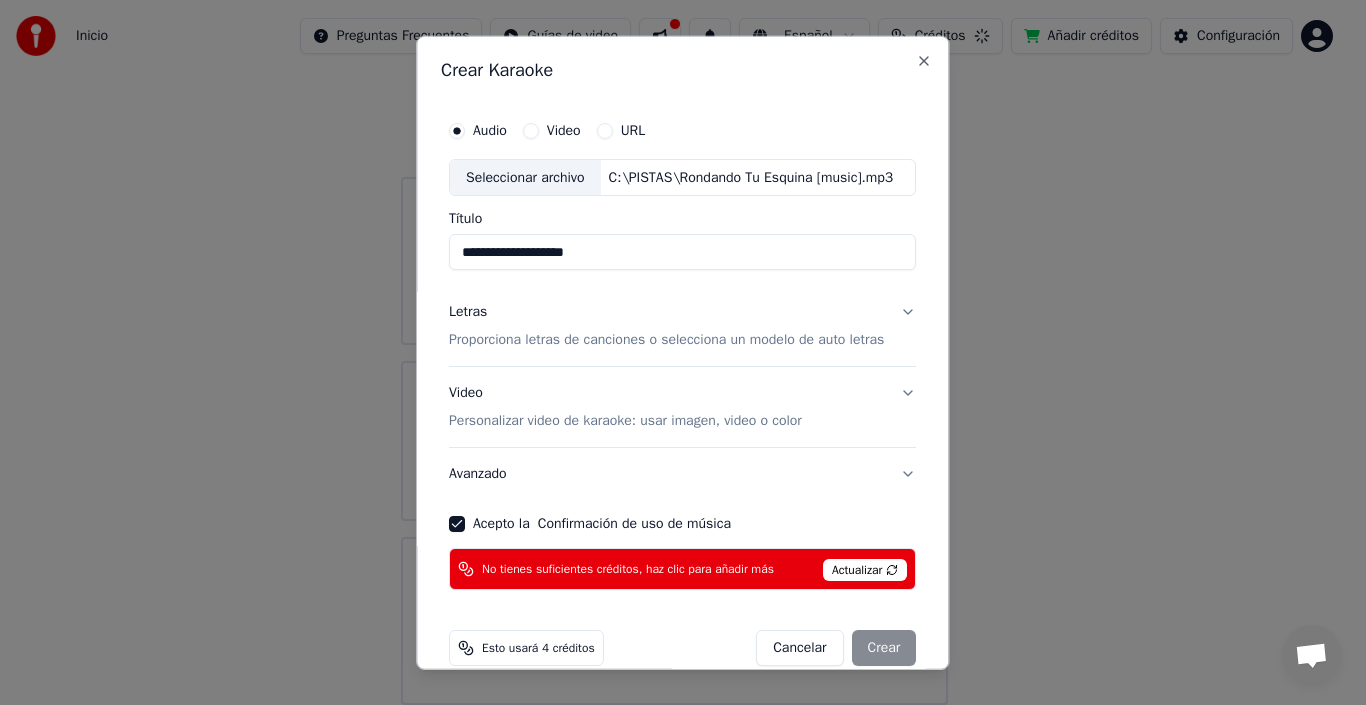 click on "Actualizar" at bounding box center [865, 570] 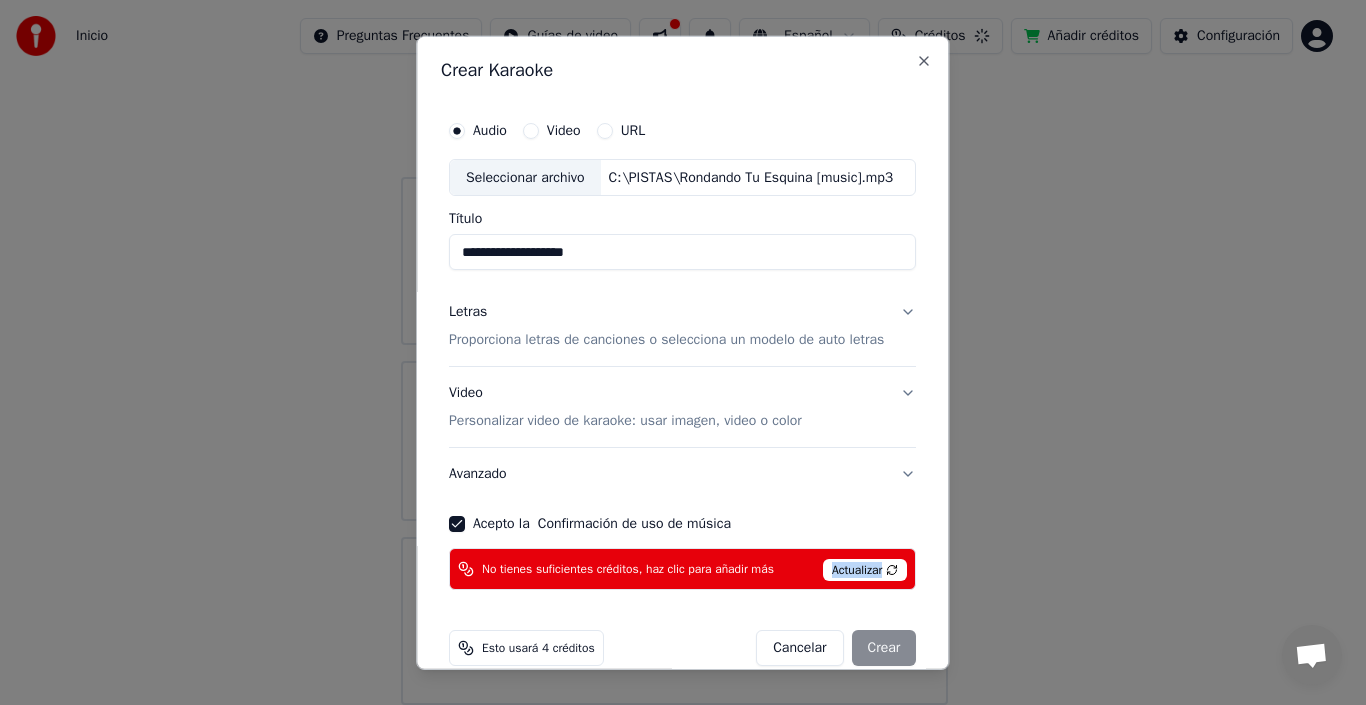 click on "Actualizar" at bounding box center [865, 570] 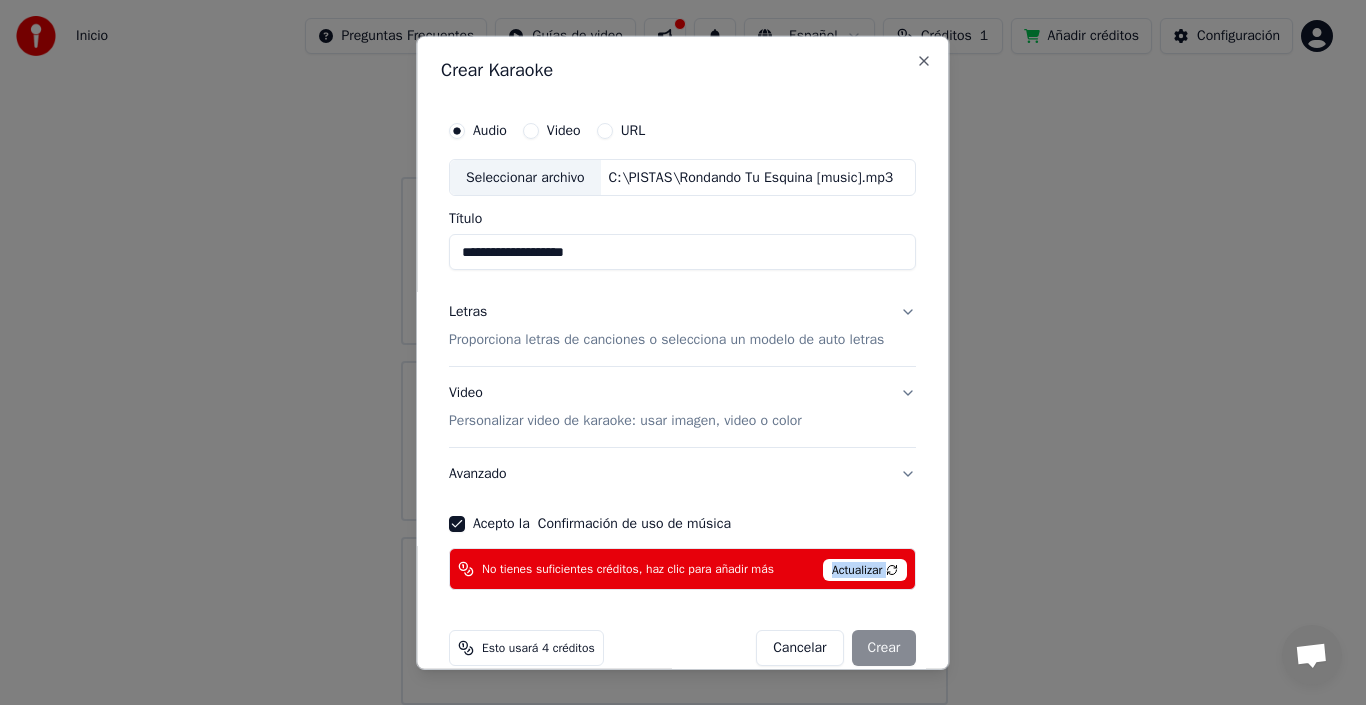 click on "Actualizar" at bounding box center (865, 570) 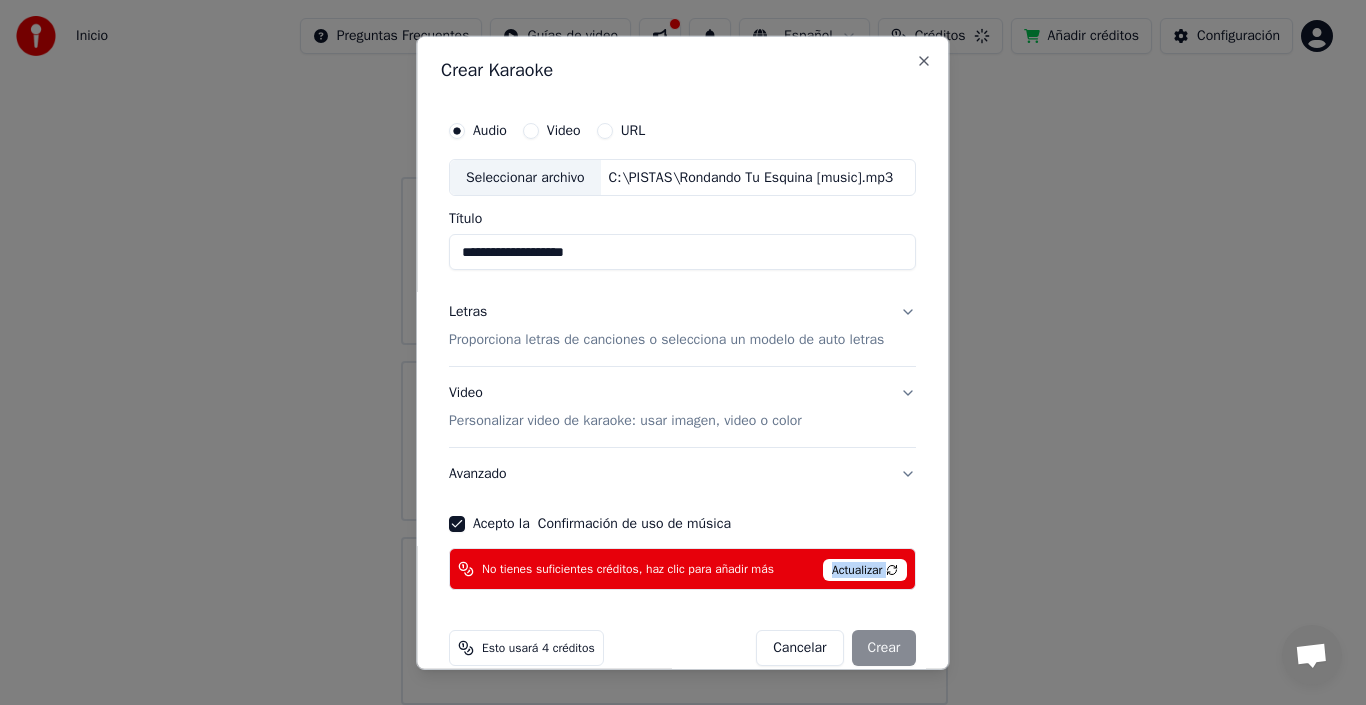 click on "Actualizar" at bounding box center (865, 570) 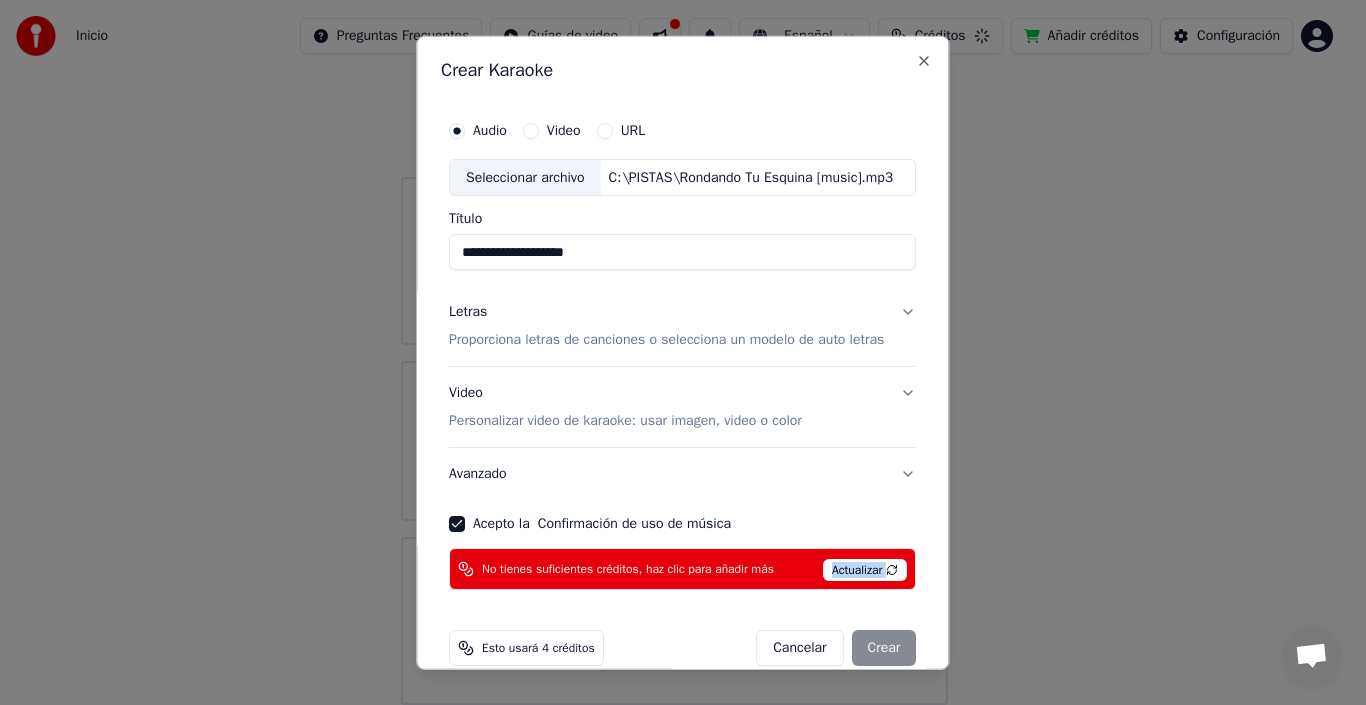 click on "Actualizar" at bounding box center (865, 570) 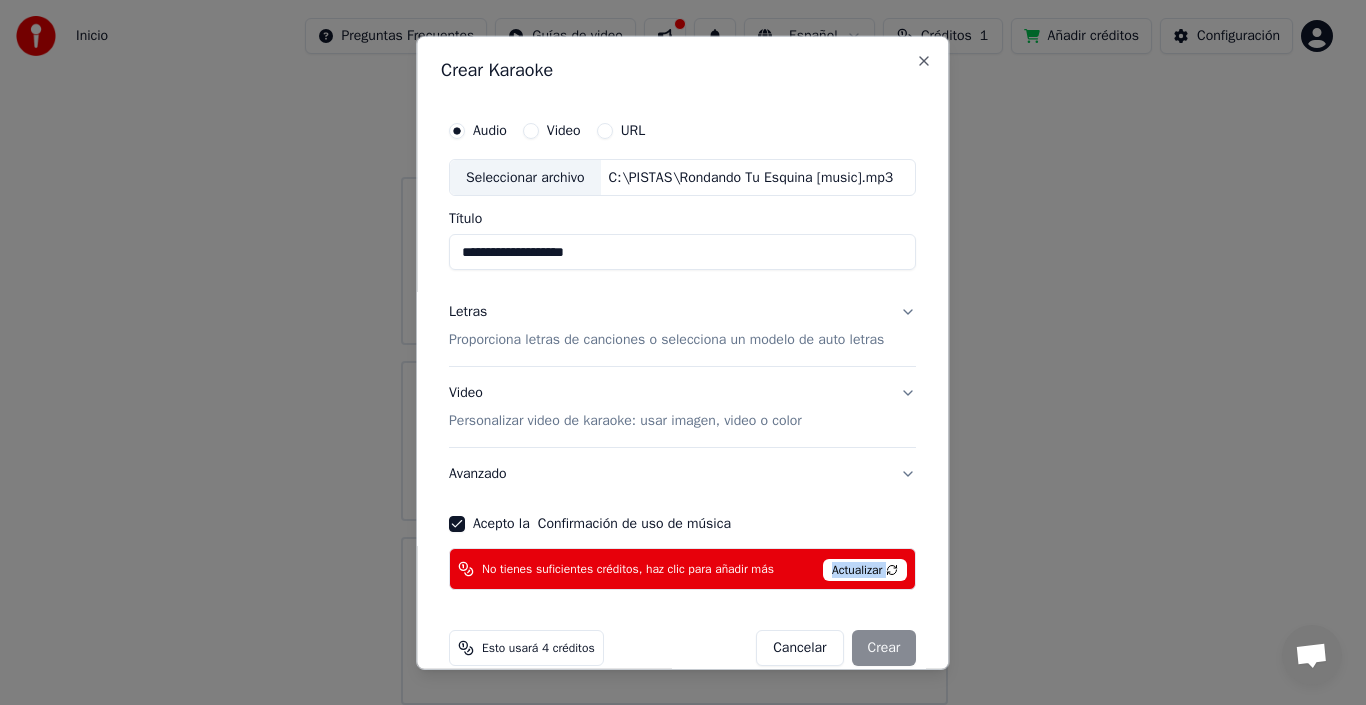 click on "Actualizar" at bounding box center (865, 570) 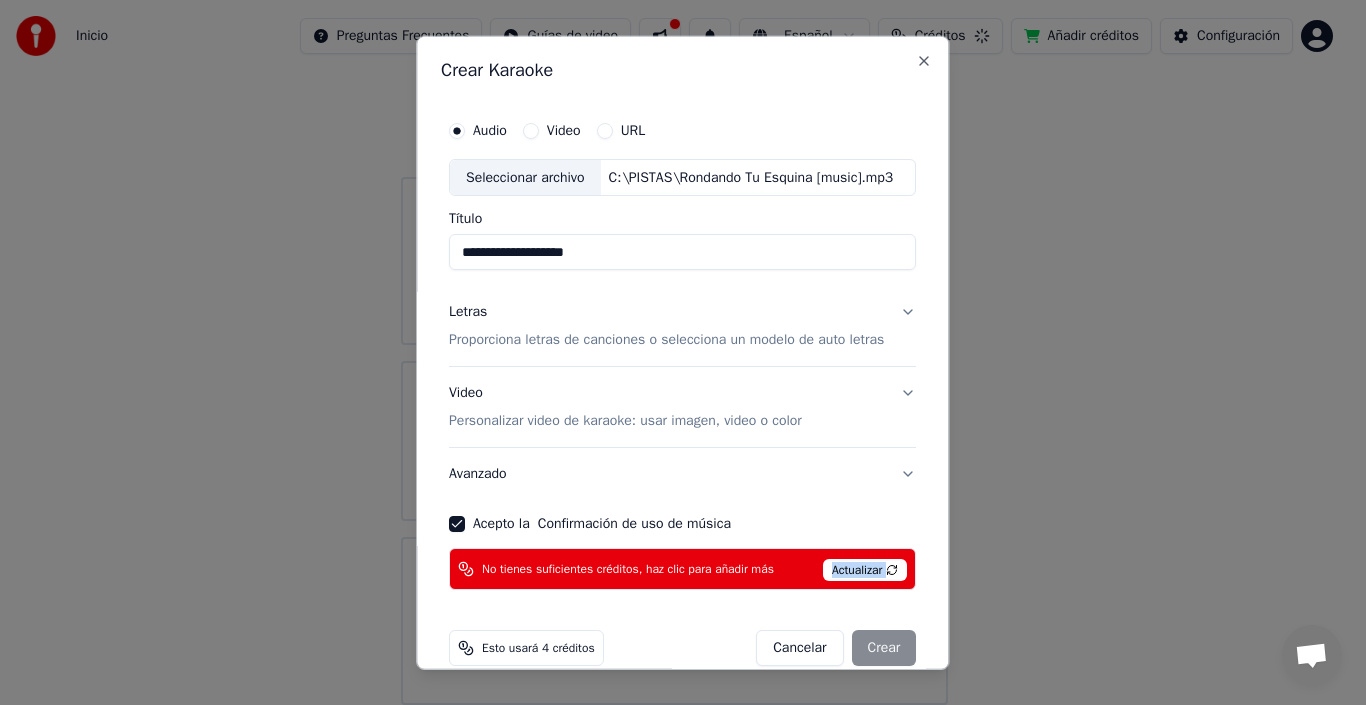 click on "Actualizar" at bounding box center [865, 570] 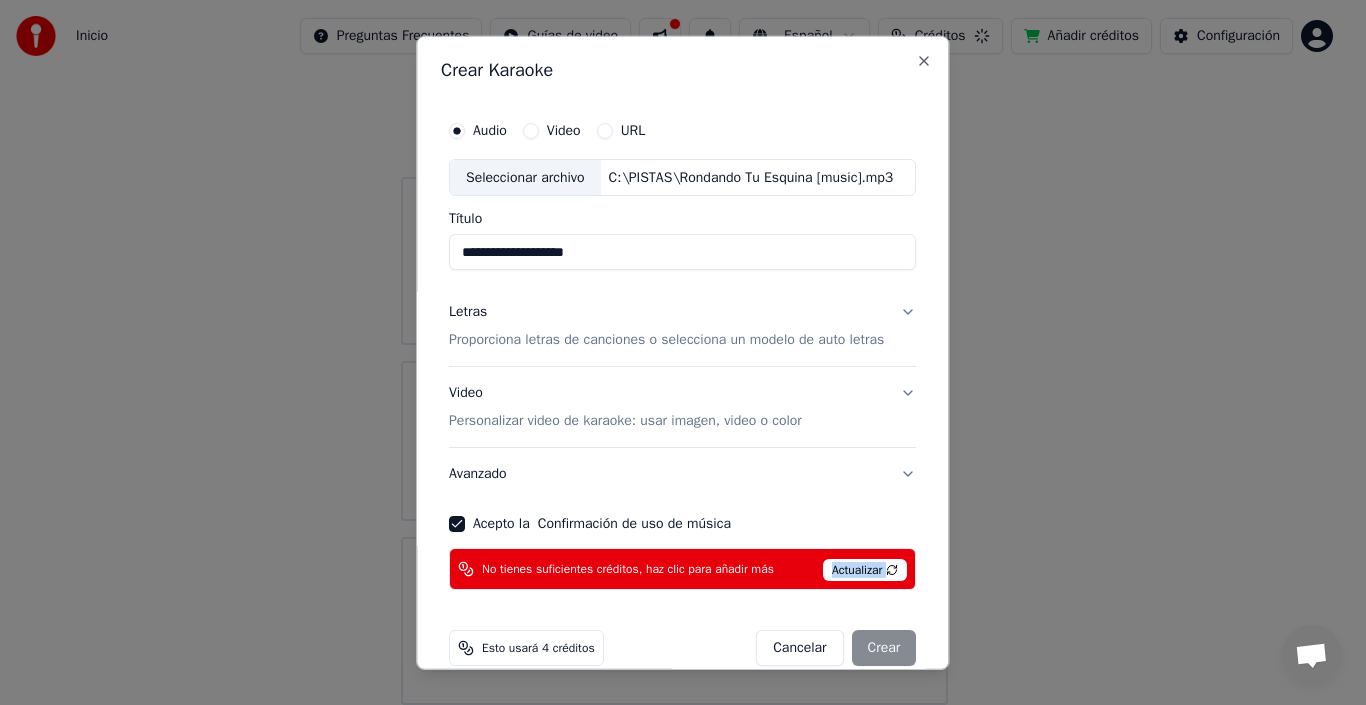 click on "Actualizar" at bounding box center [865, 570] 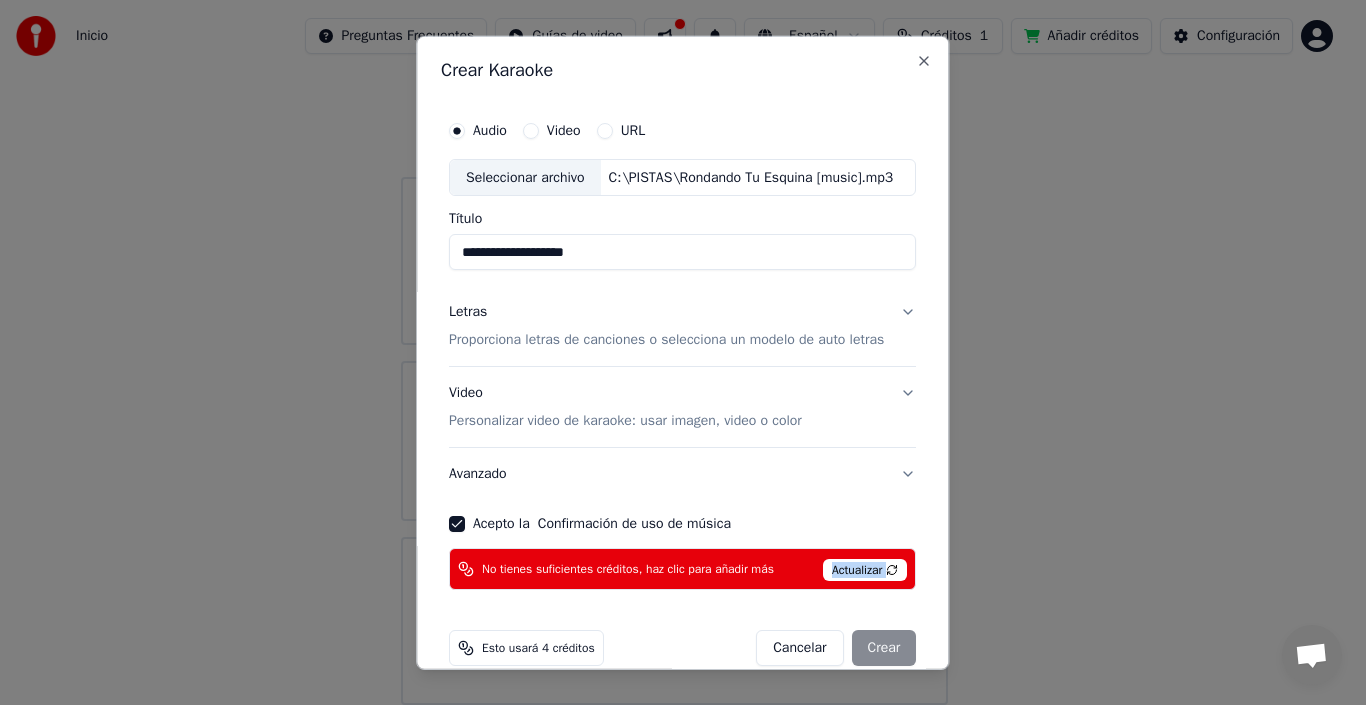 click on "Actualizar" at bounding box center (865, 570) 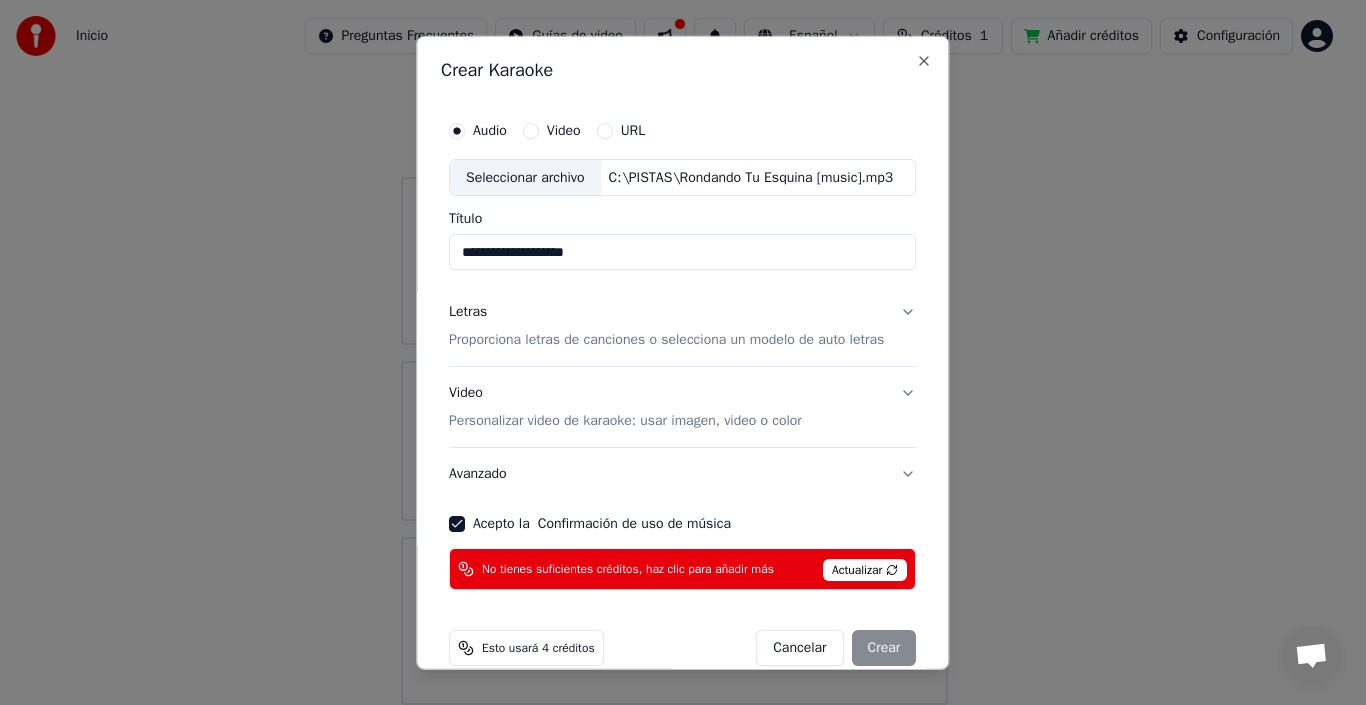 click on "Actualizar" at bounding box center [865, 570] 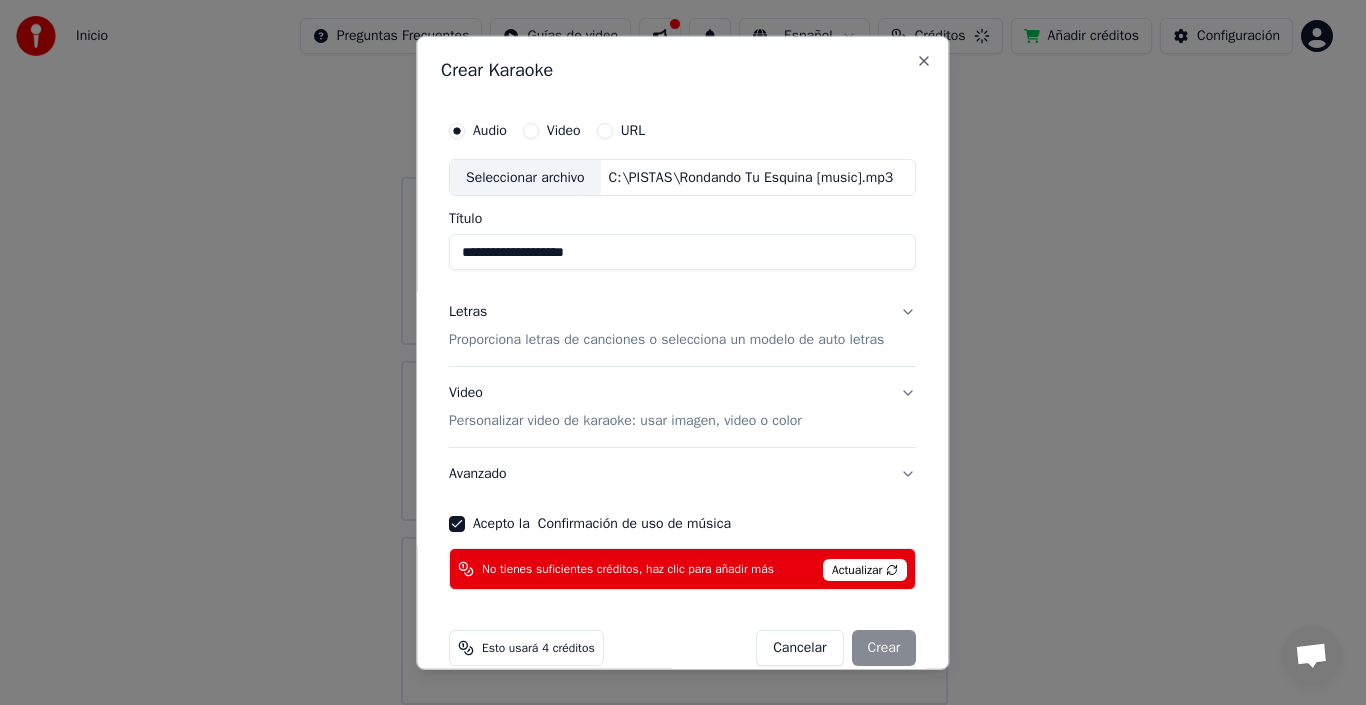 click on "Actualizar" at bounding box center [865, 570] 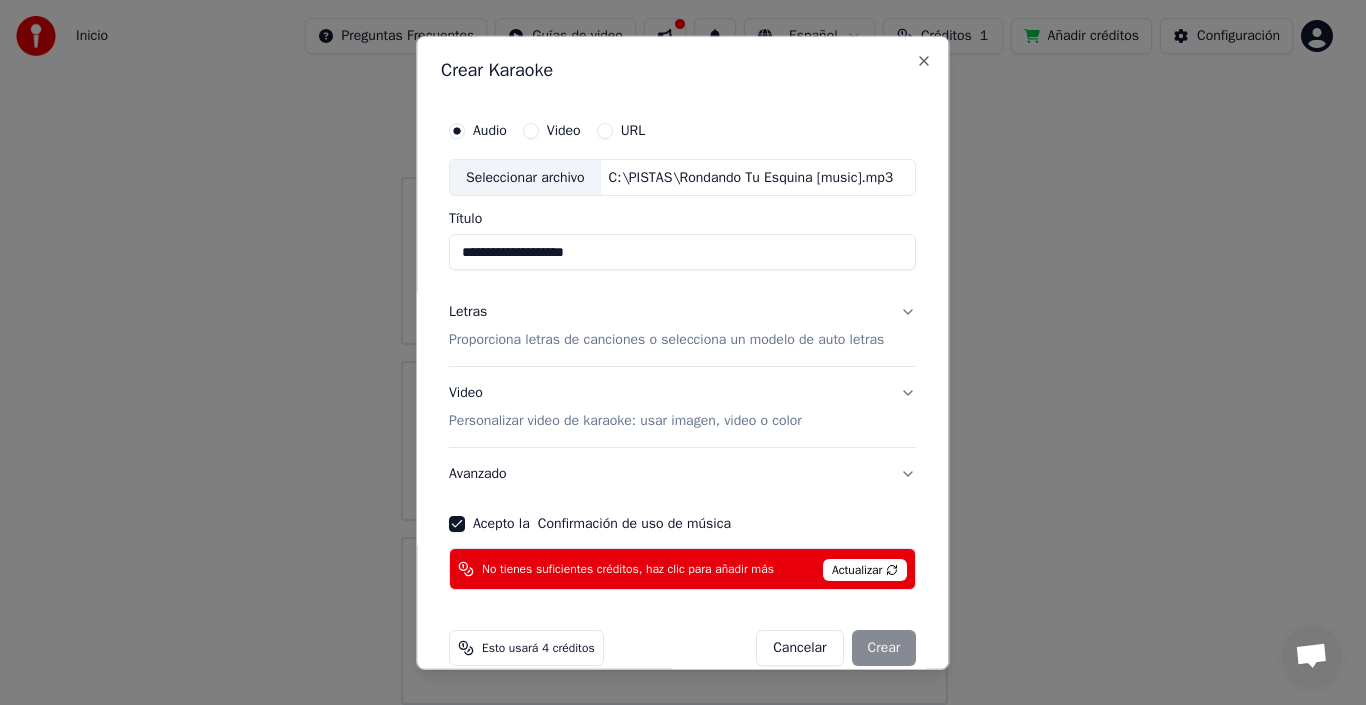 click on "Actualizar" at bounding box center [865, 570] 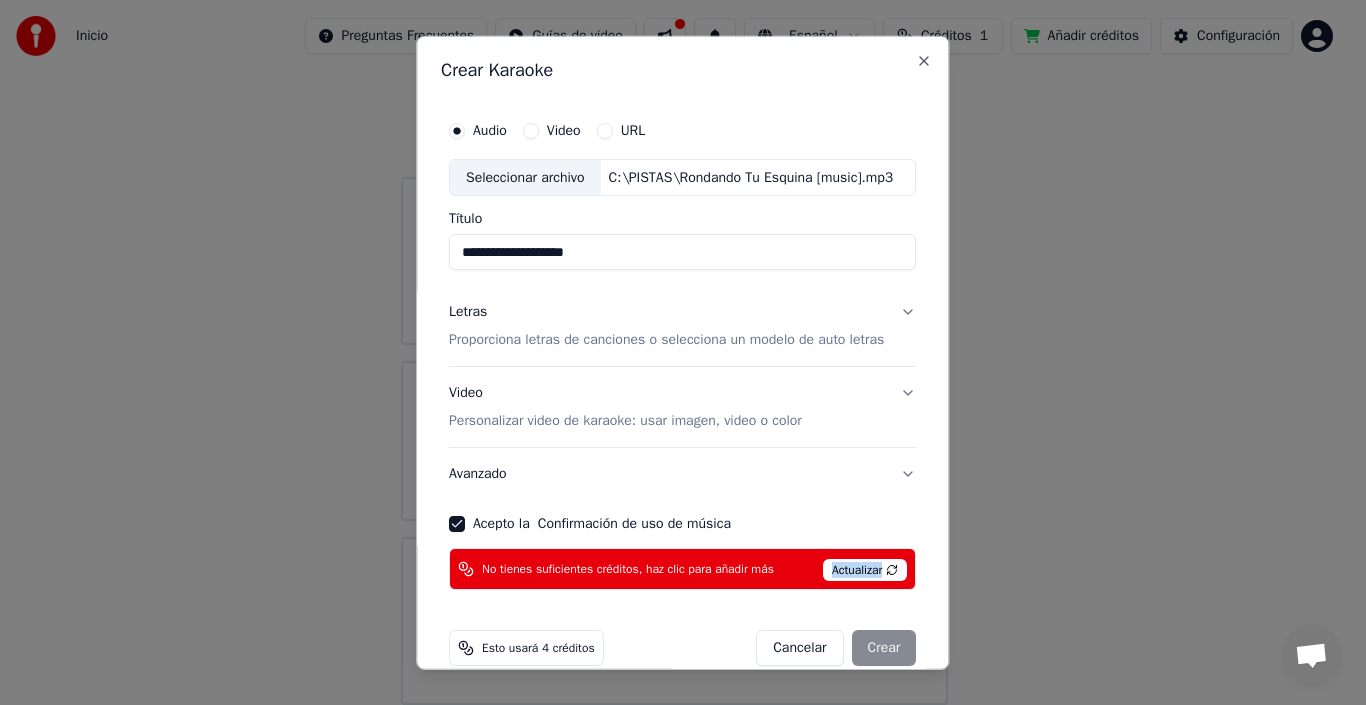 click on "Actualizar" at bounding box center [865, 570] 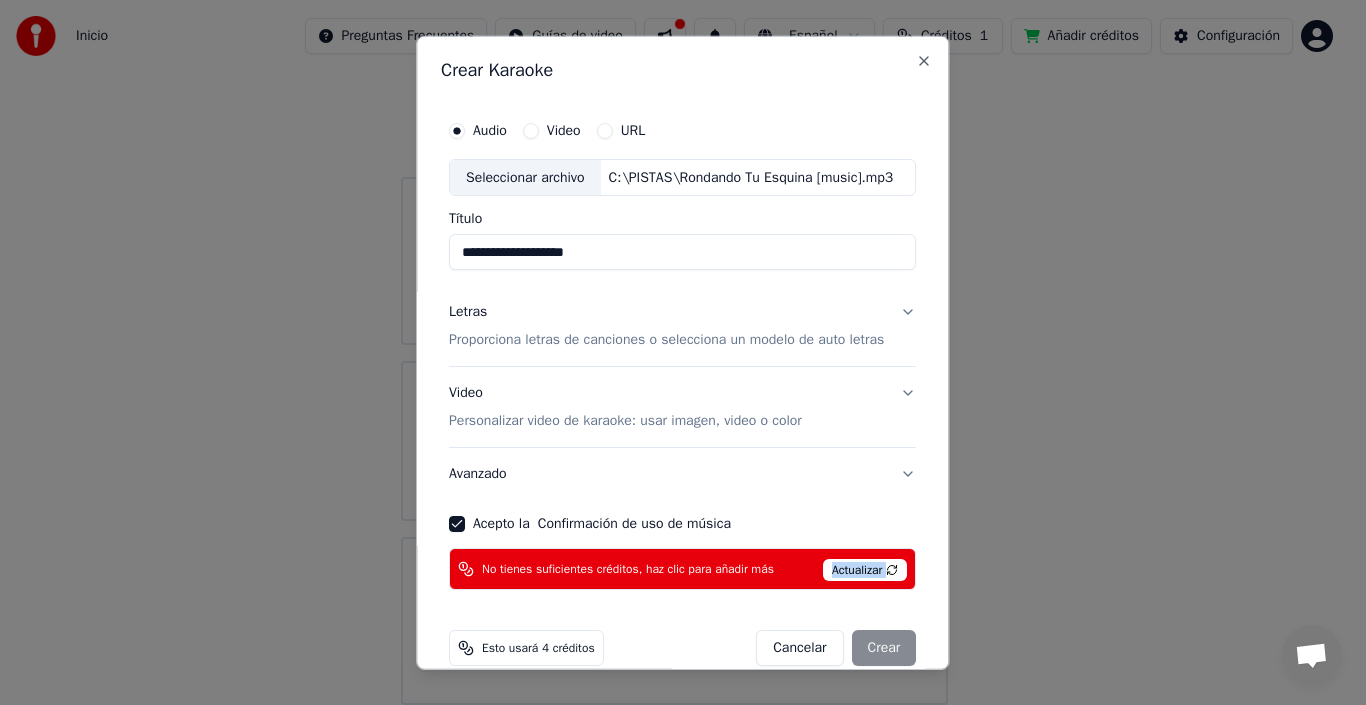 click on "Actualizar" at bounding box center [865, 570] 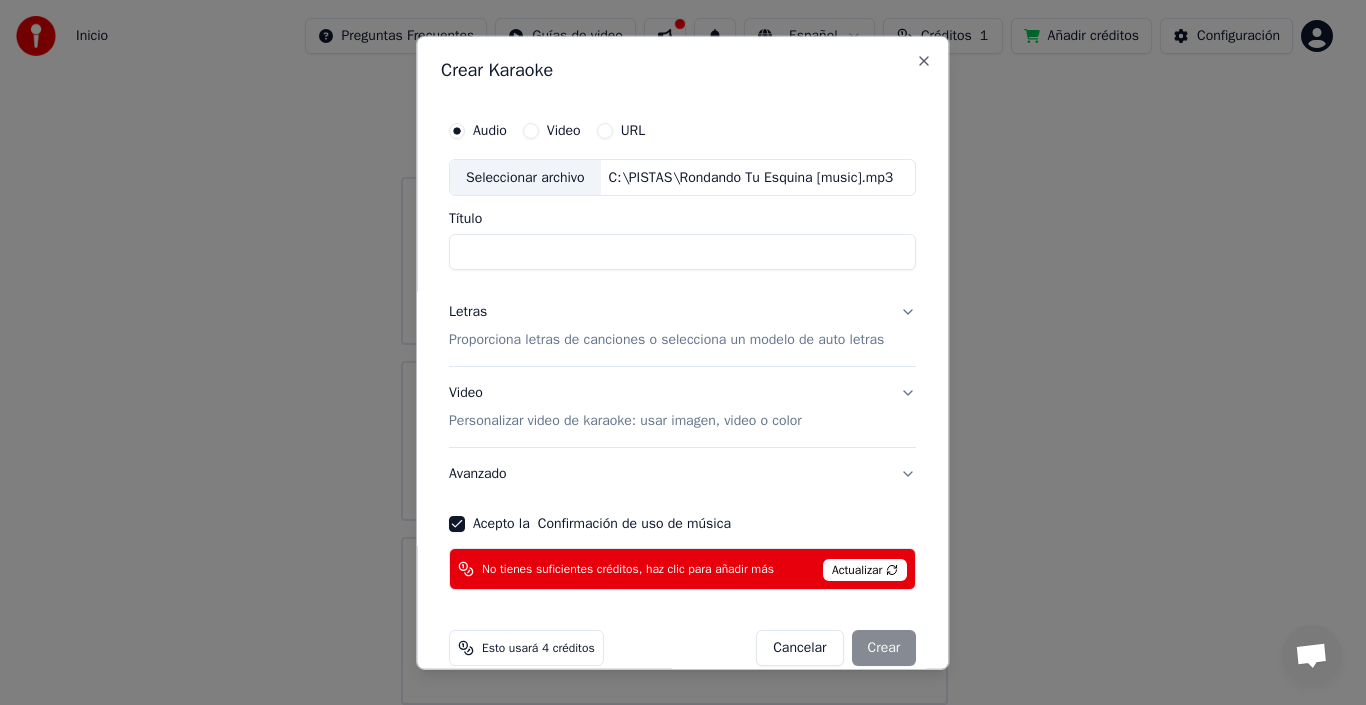 drag, startPoint x: 1001, startPoint y: 562, endPoint x: 975, endPoint y: 569, distance: 26.925823 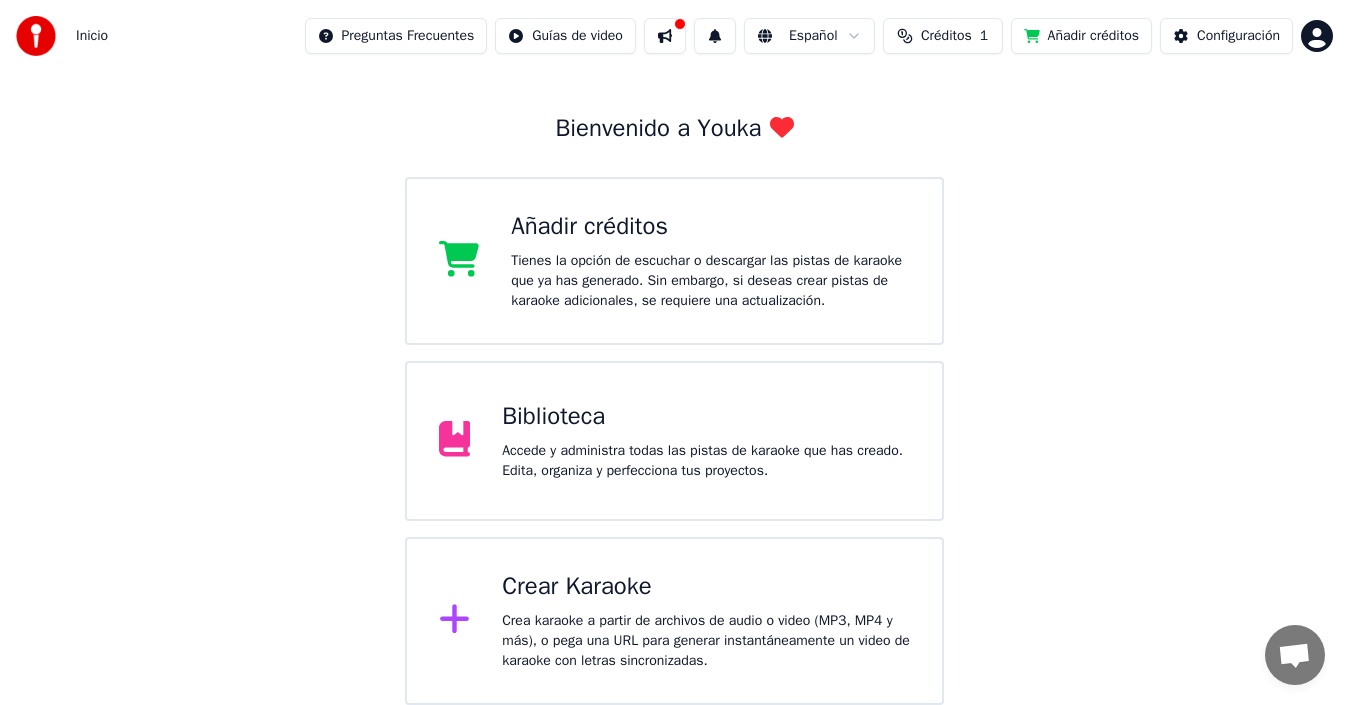 click on "Crear Karaoke" at bounding box center [706, 587] 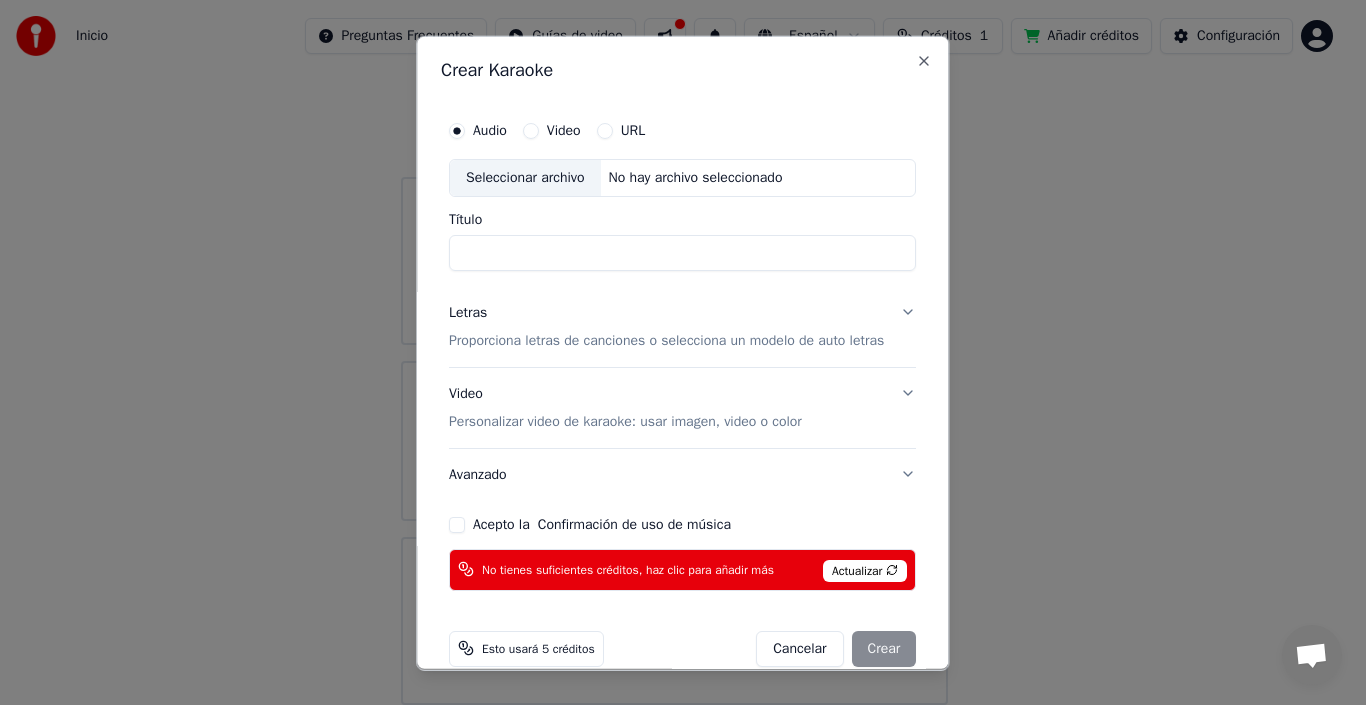 click on "Actualizar" at bounding box center [865, 570] 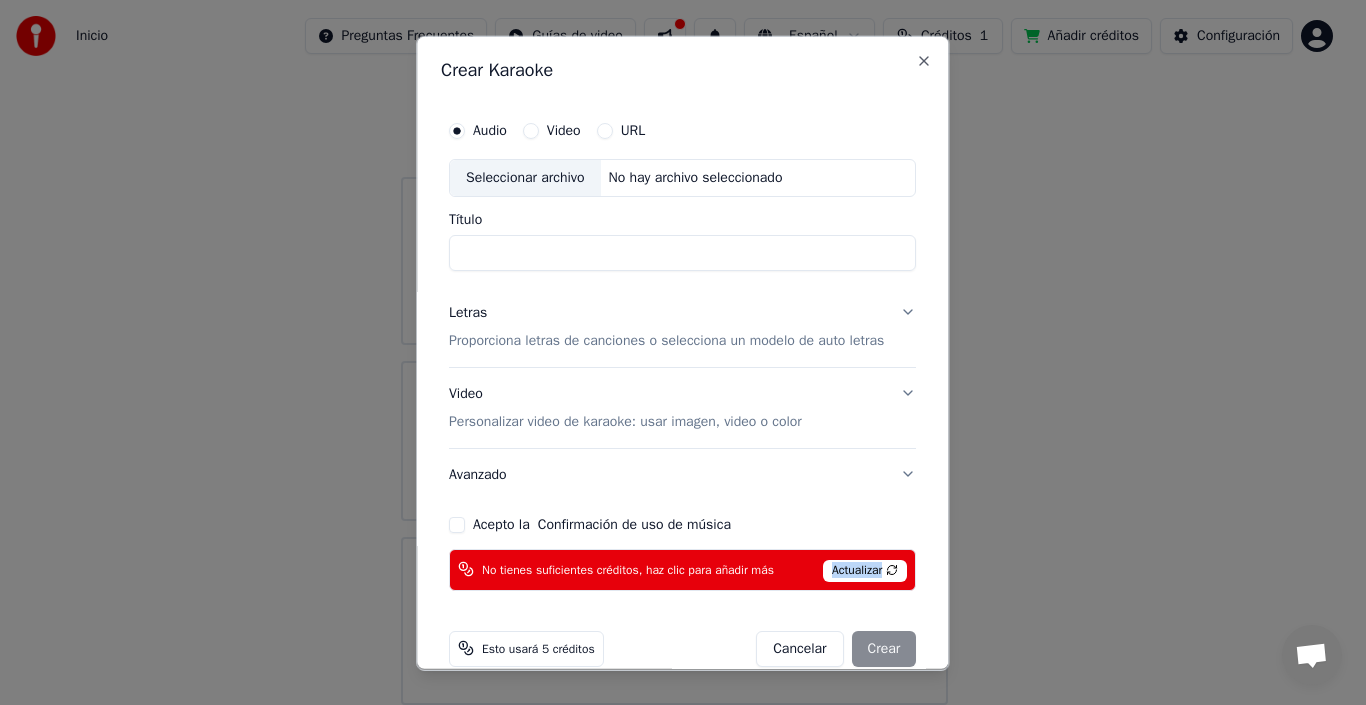 click on "Actualizar" at bounding box center (865, 570) 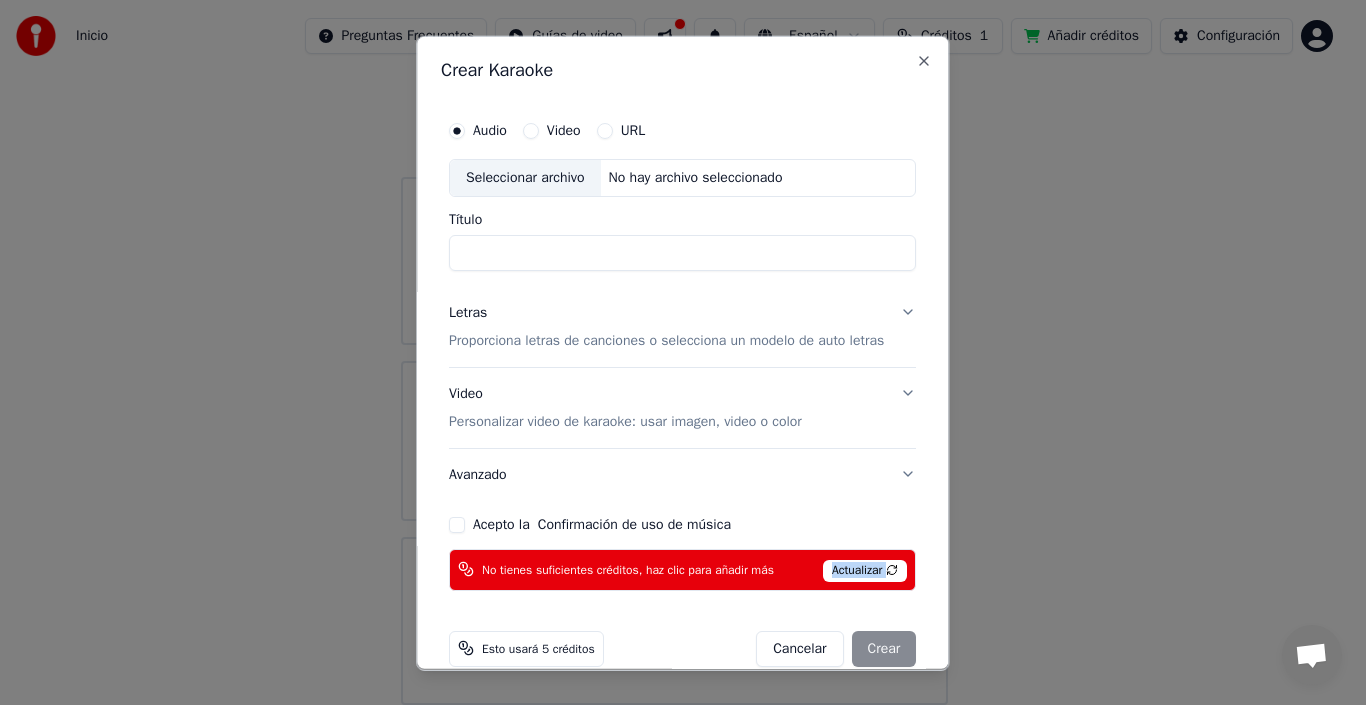 click on "Actualizar" at bounding box center (865, 570) 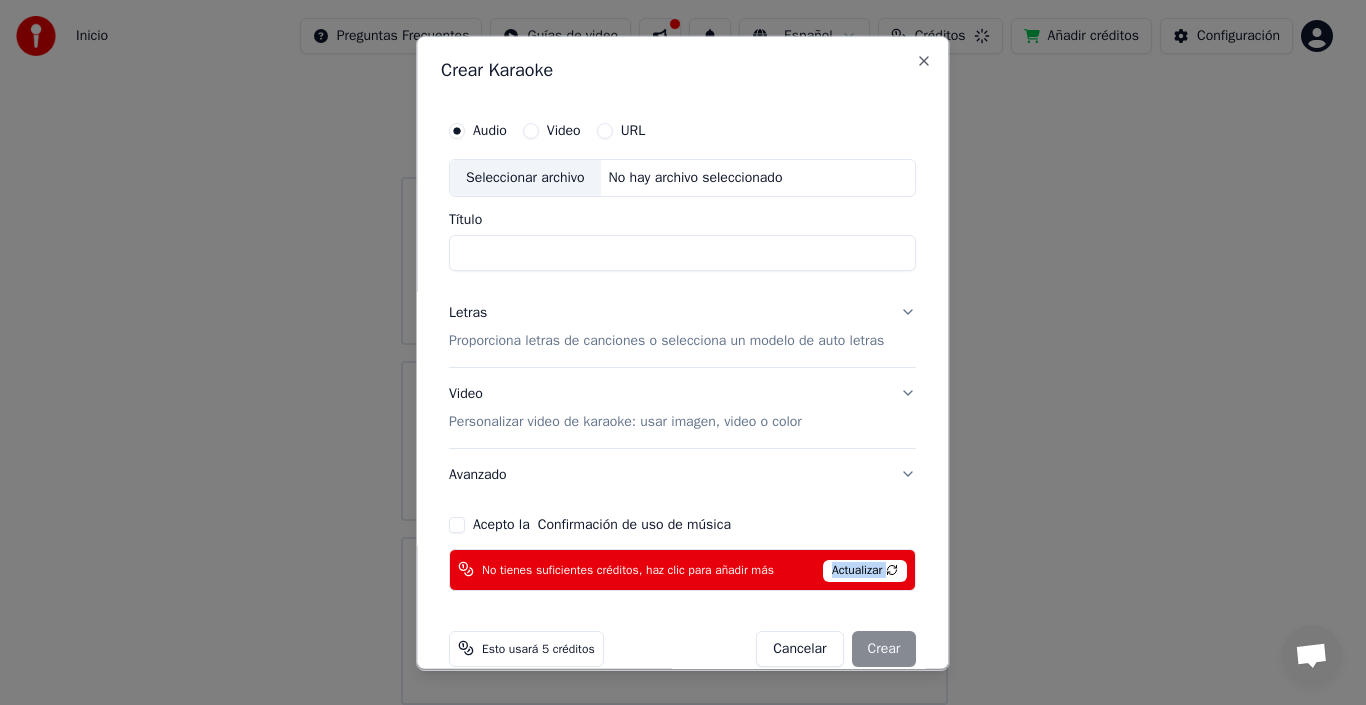 click on "Actualizar" at bounding box center [865, 570] 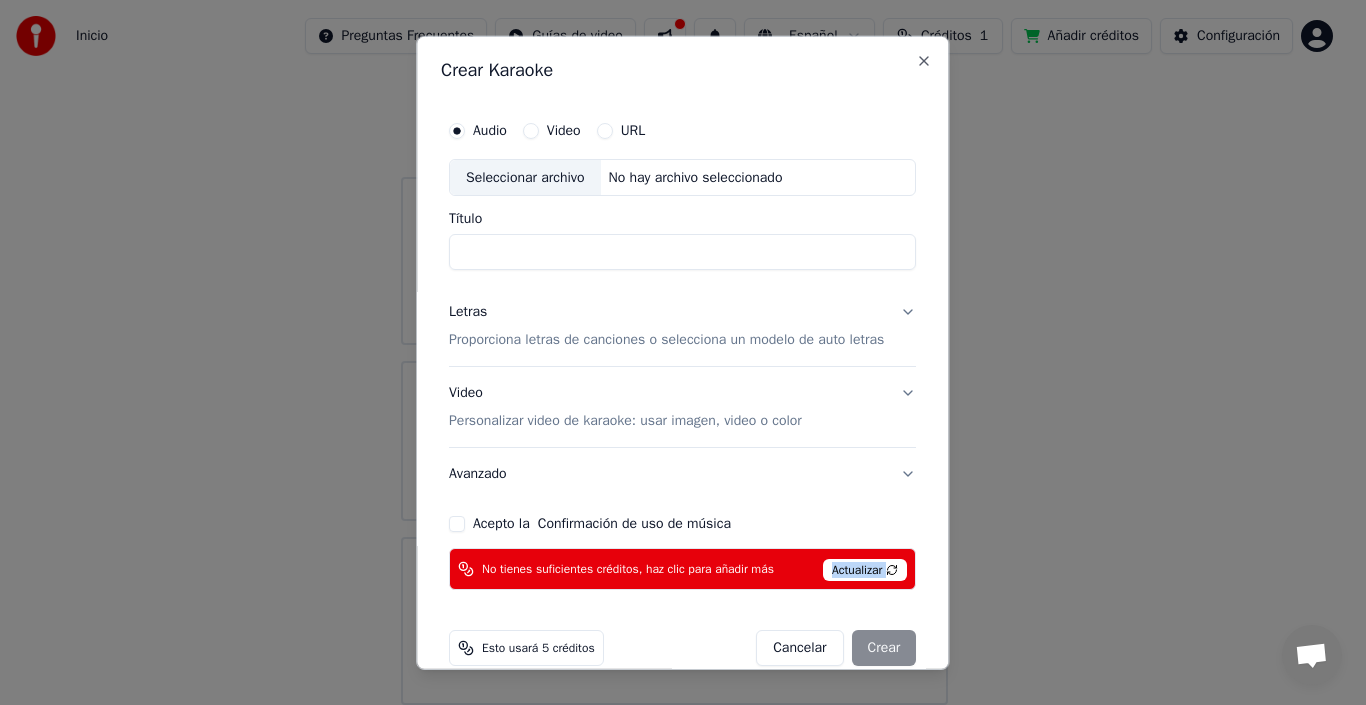 click on "Actualizar" at bounding box center (865, 570) 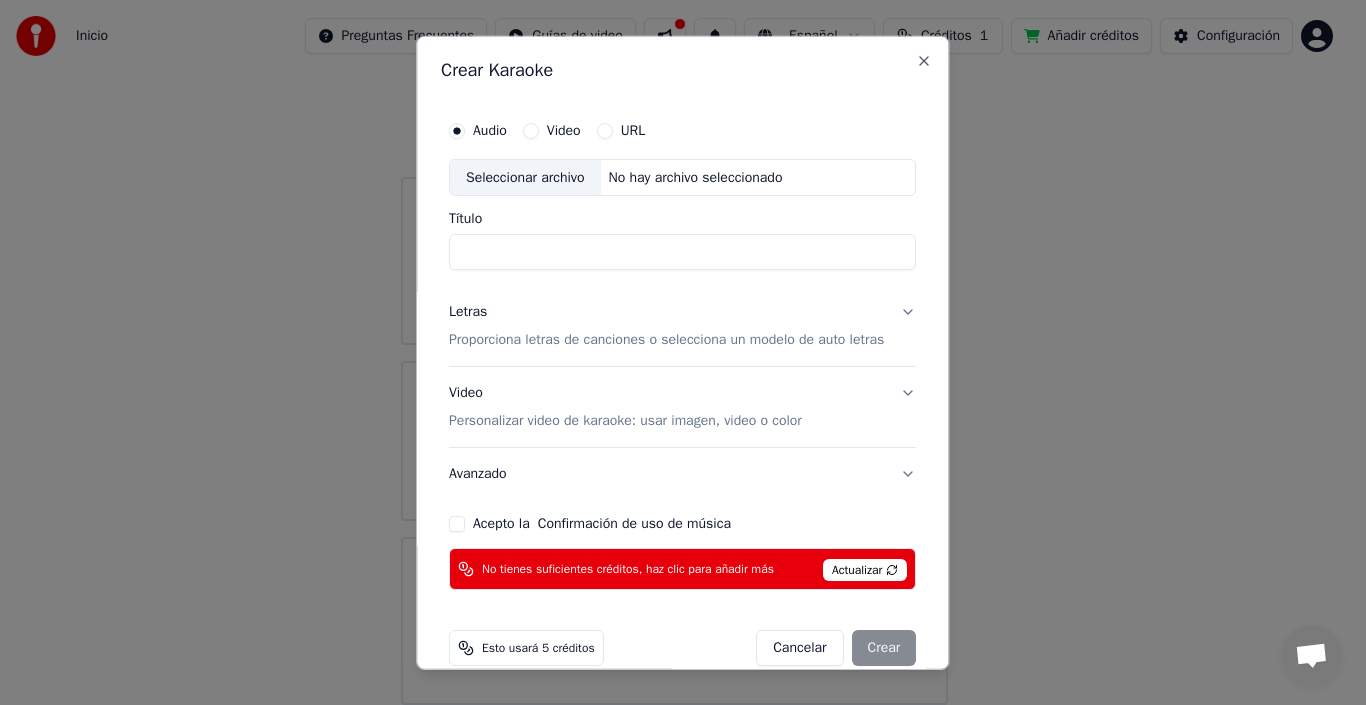 click on "Actualizar" at bounding box center [865, 570] 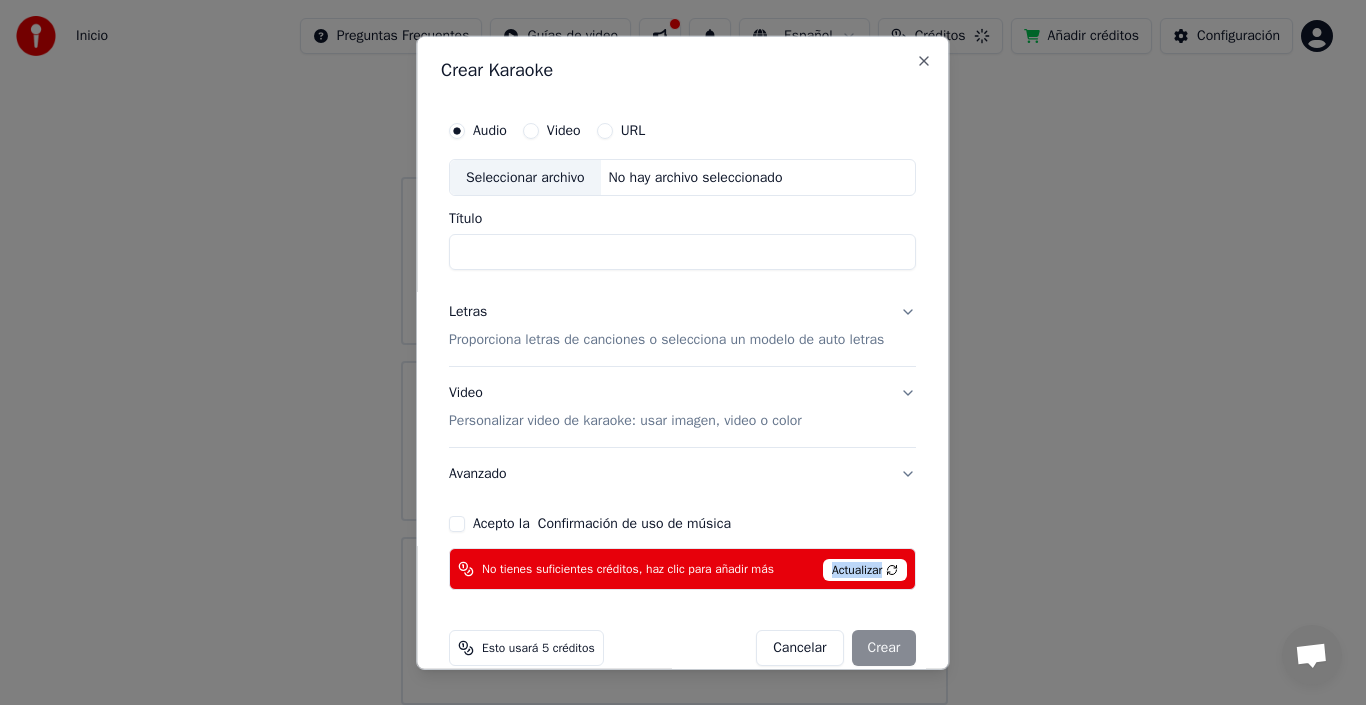 click on "Actualizar" at bounding box center [865, 570] 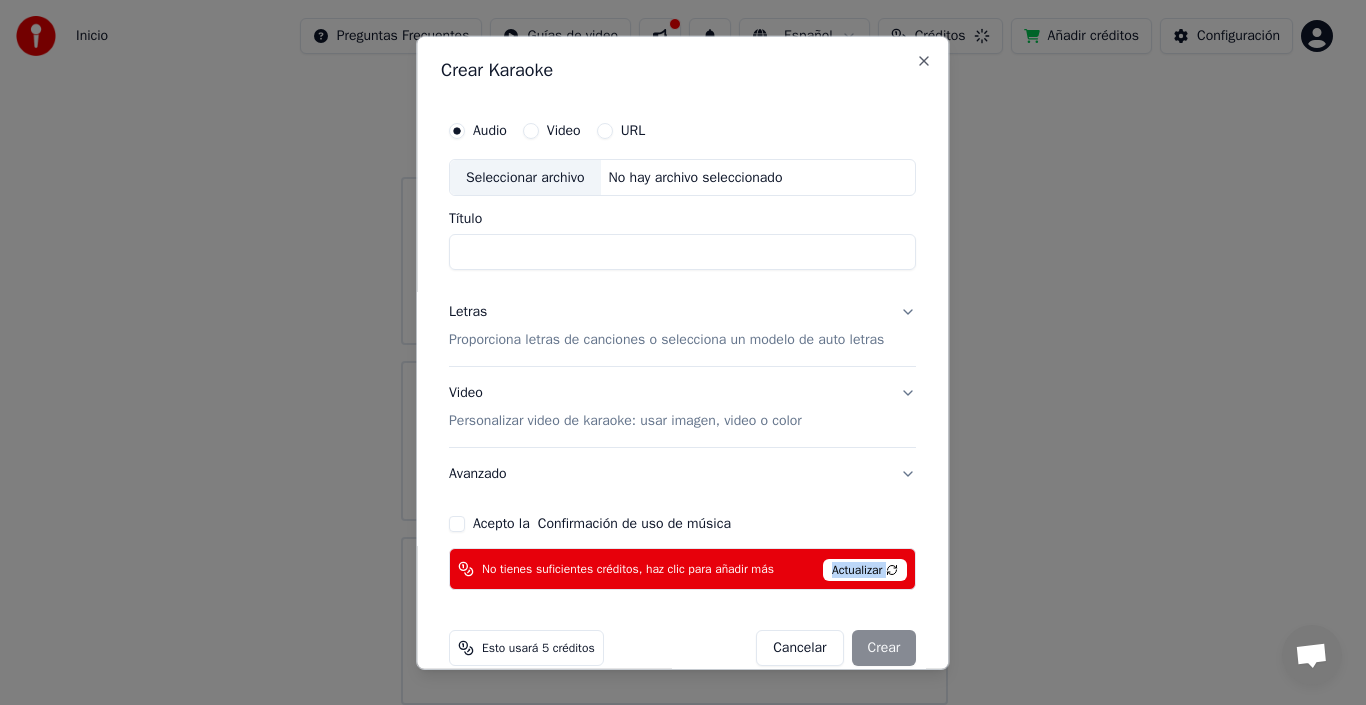 click on "Actualizar" at bounding box center [865, 570] 